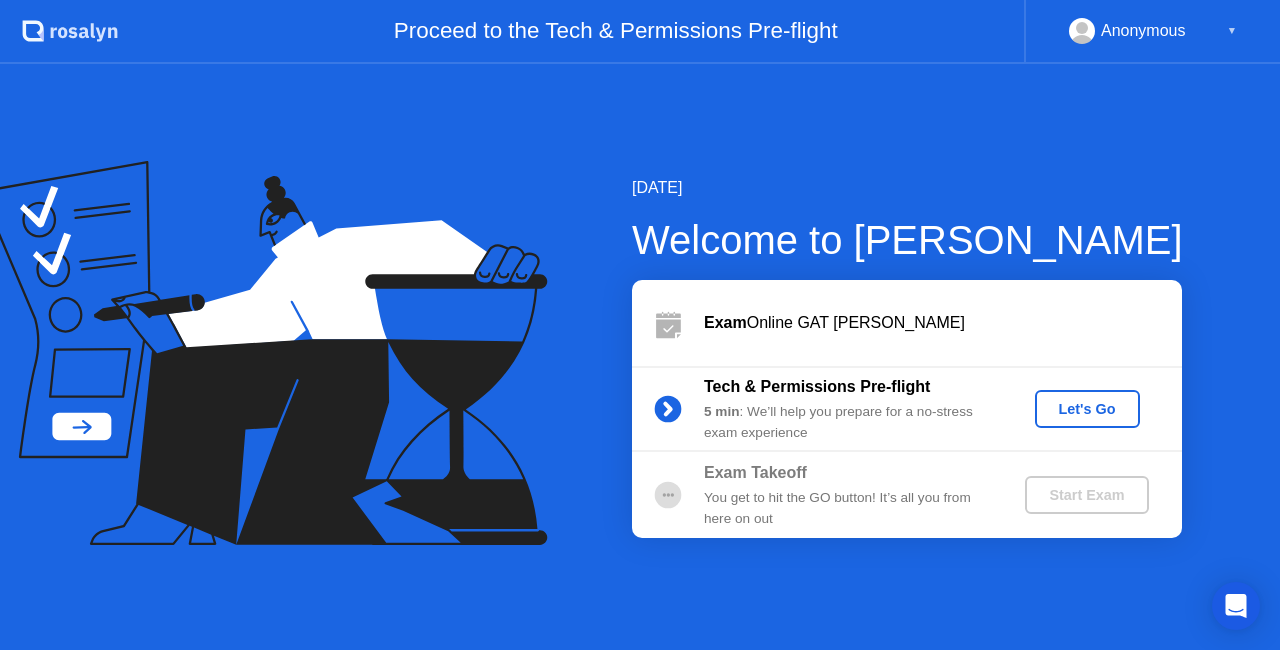 scroll, scrollTop: 0, scrollLeft: 0, axis: both 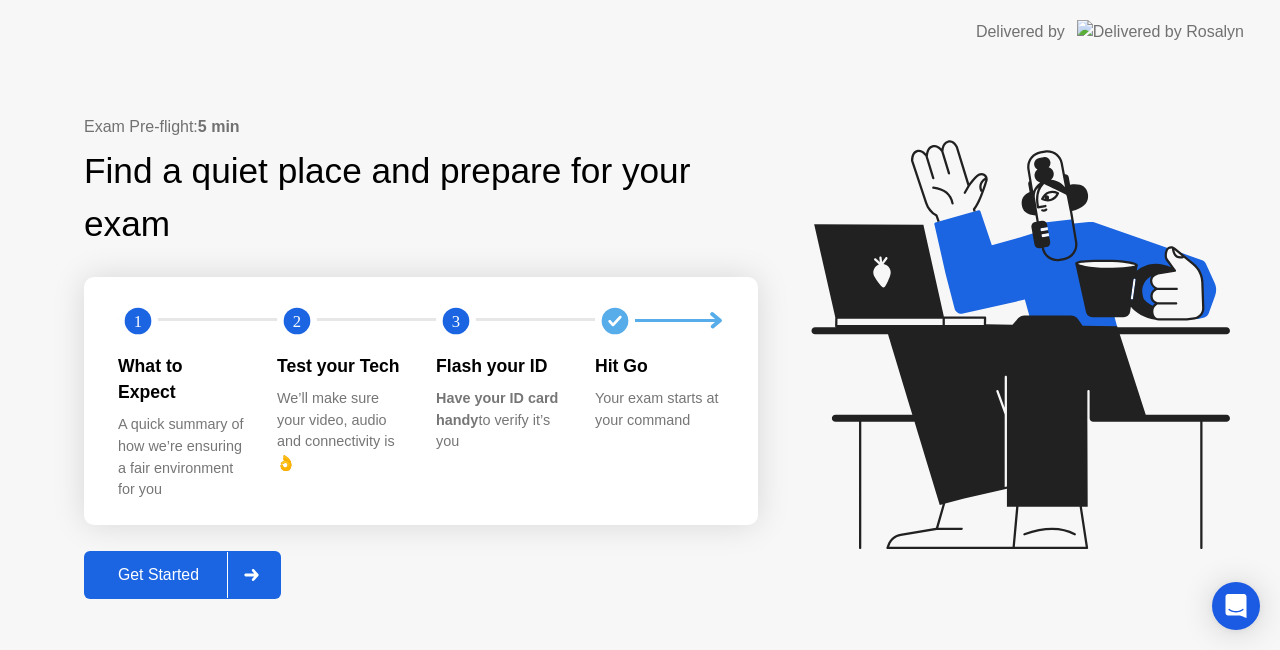 click 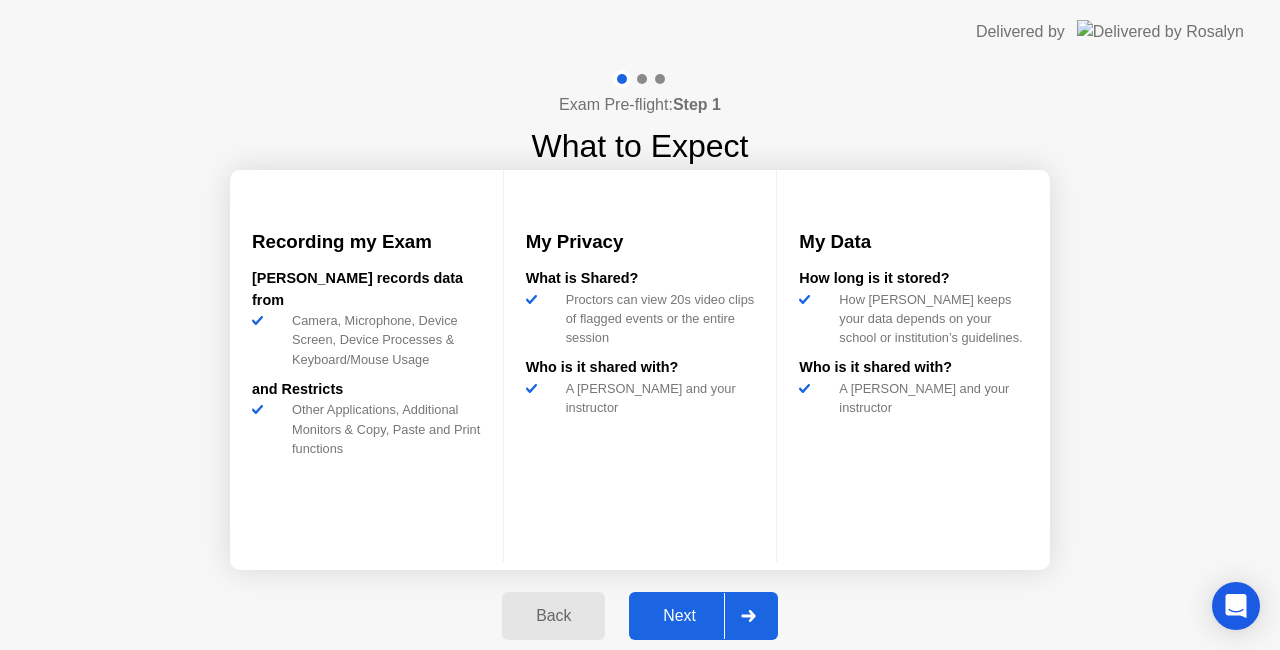 click on "Next" 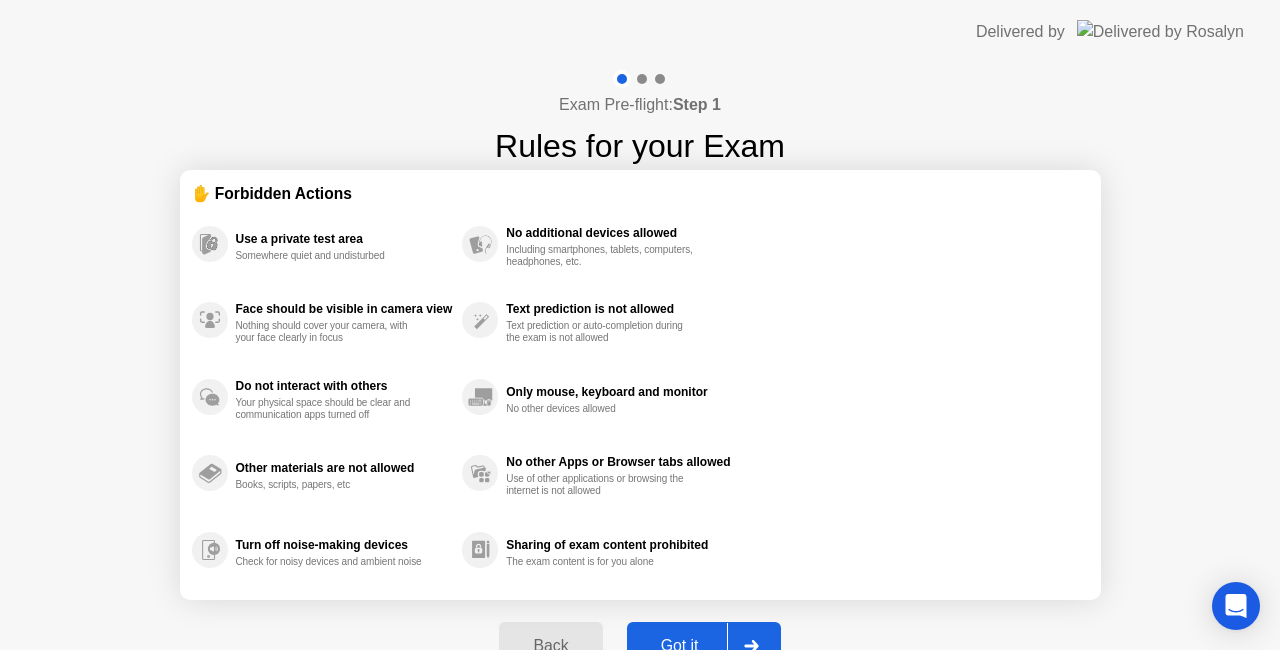 click on "Got it" 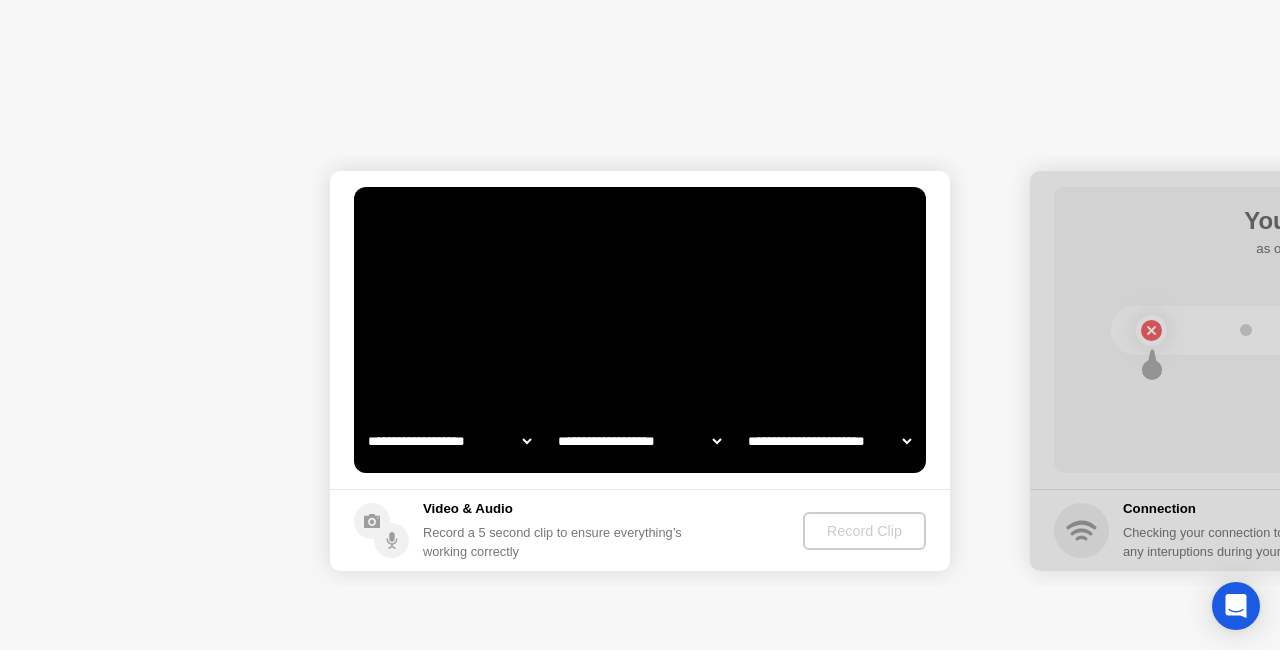 select on "**********" 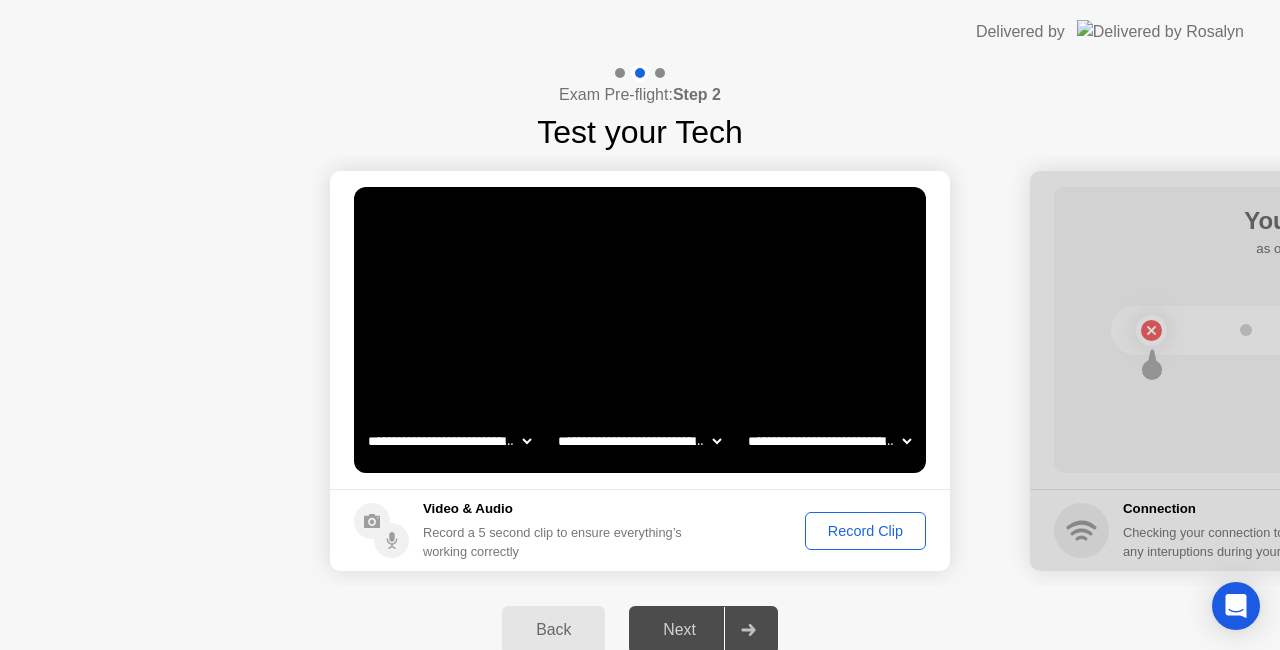 click on "Record Clip" 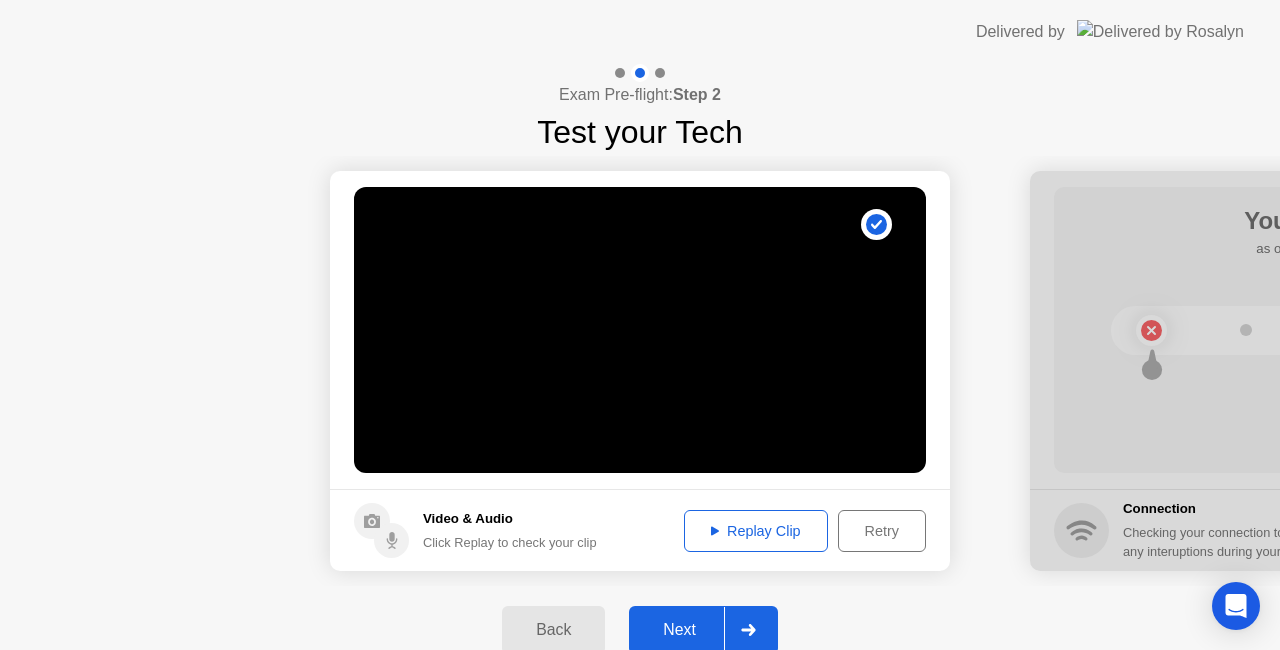 click on "Retry" 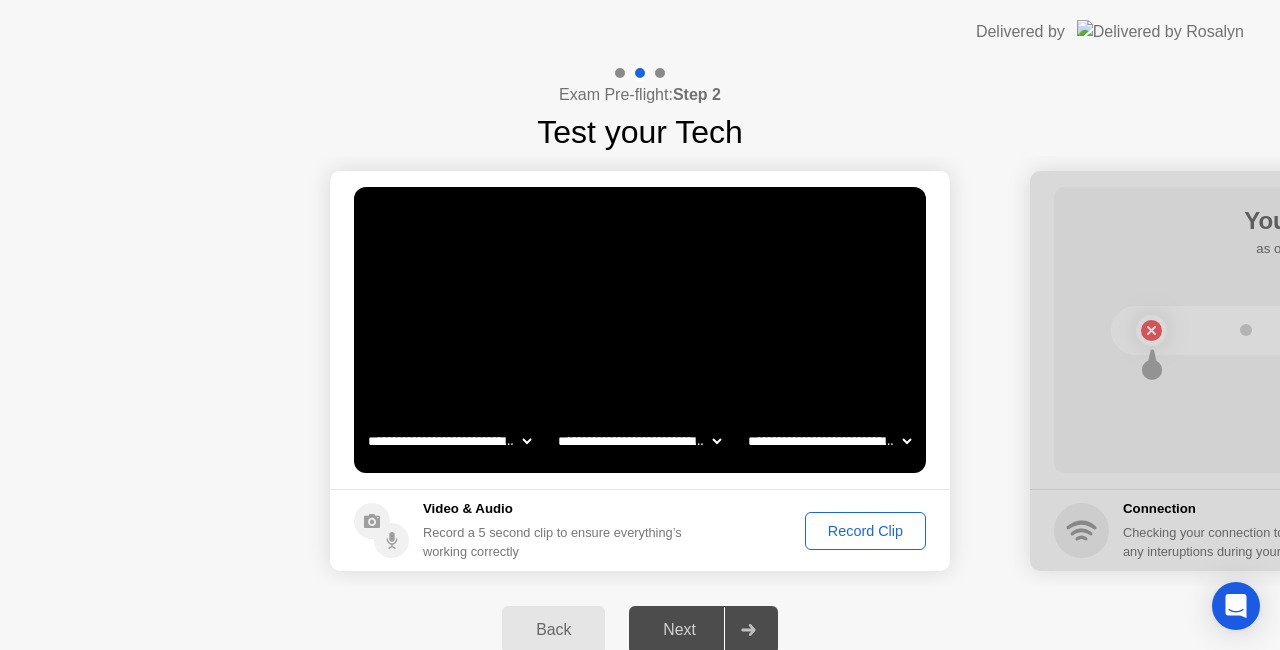 click on "Record Clip" 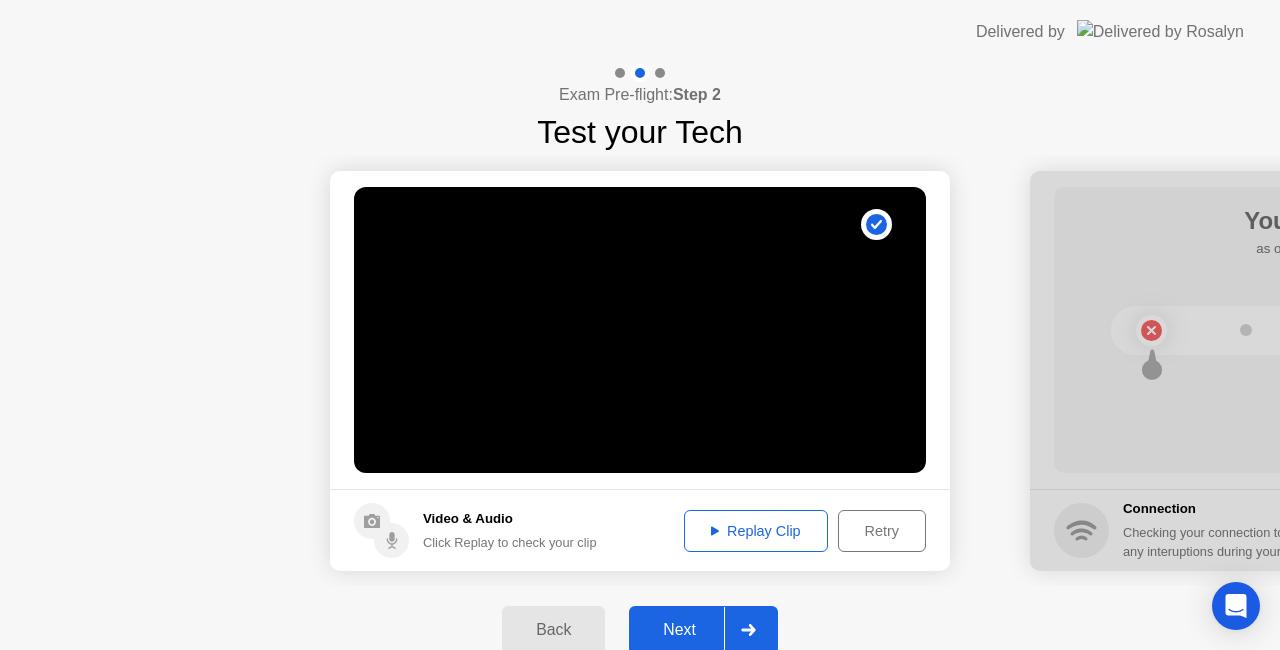 click 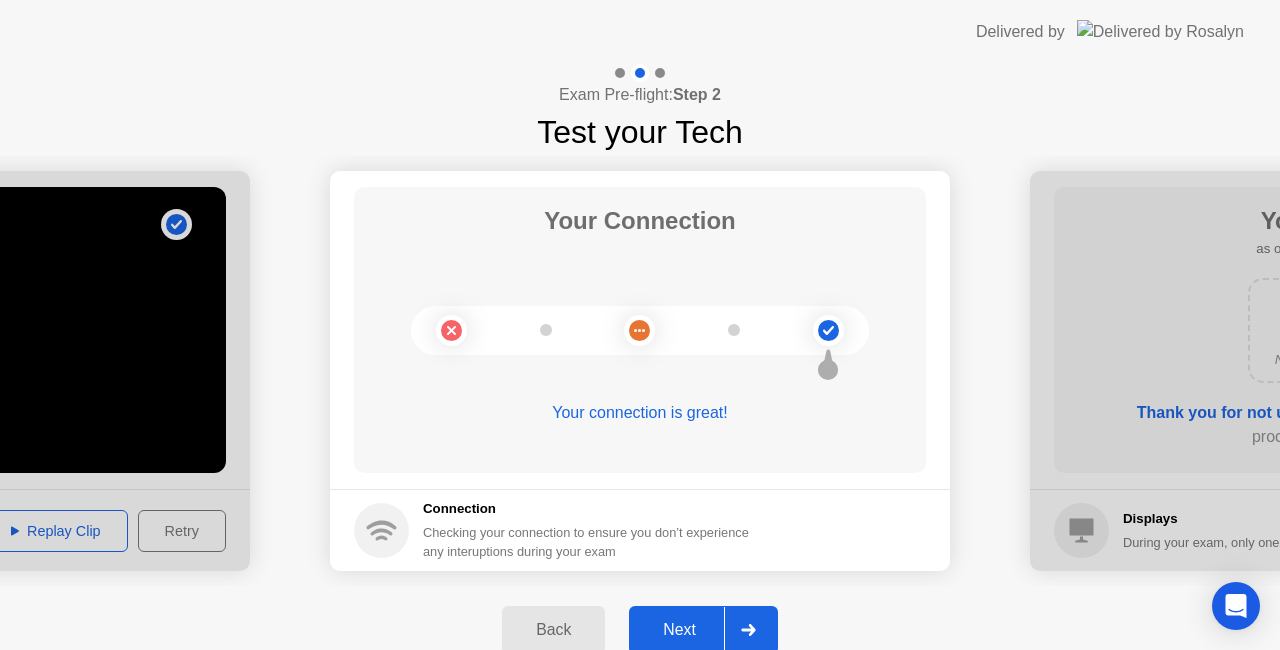 click 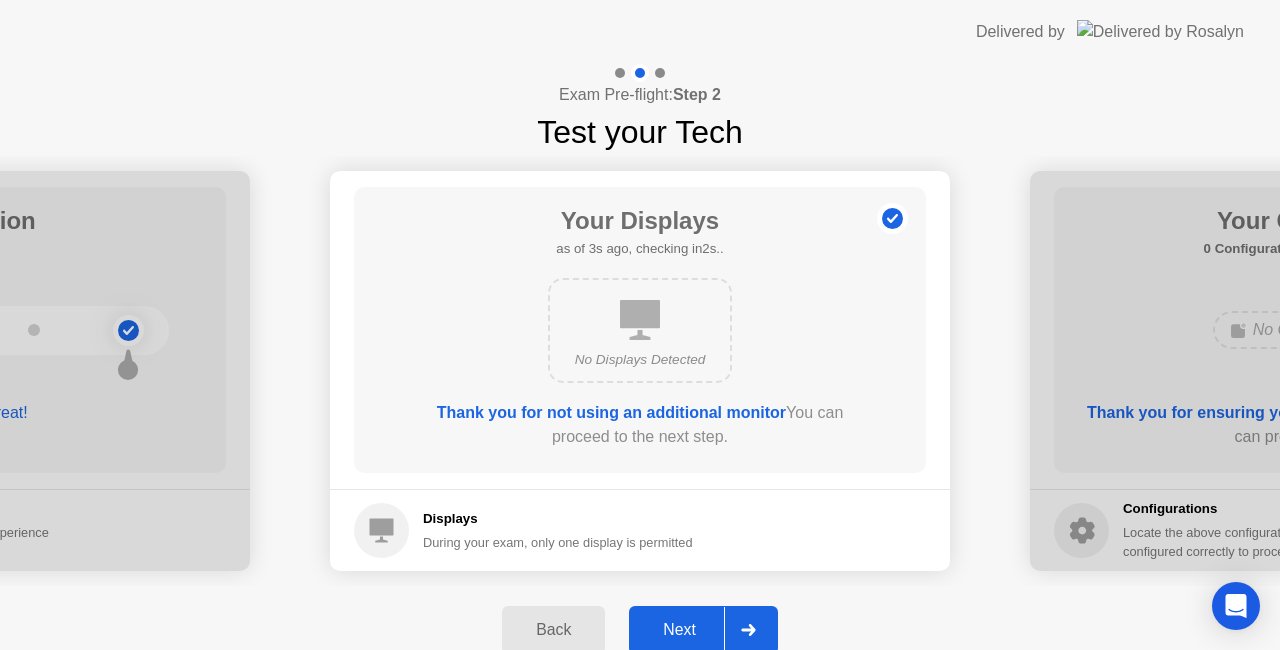 click 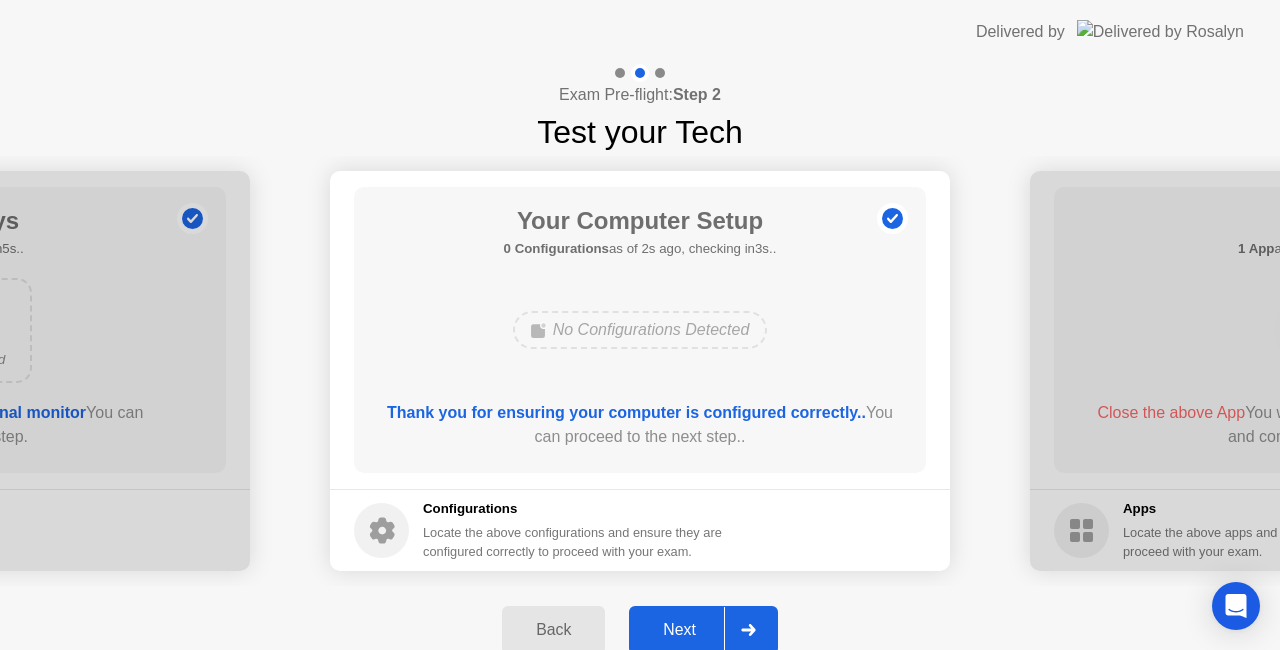 click 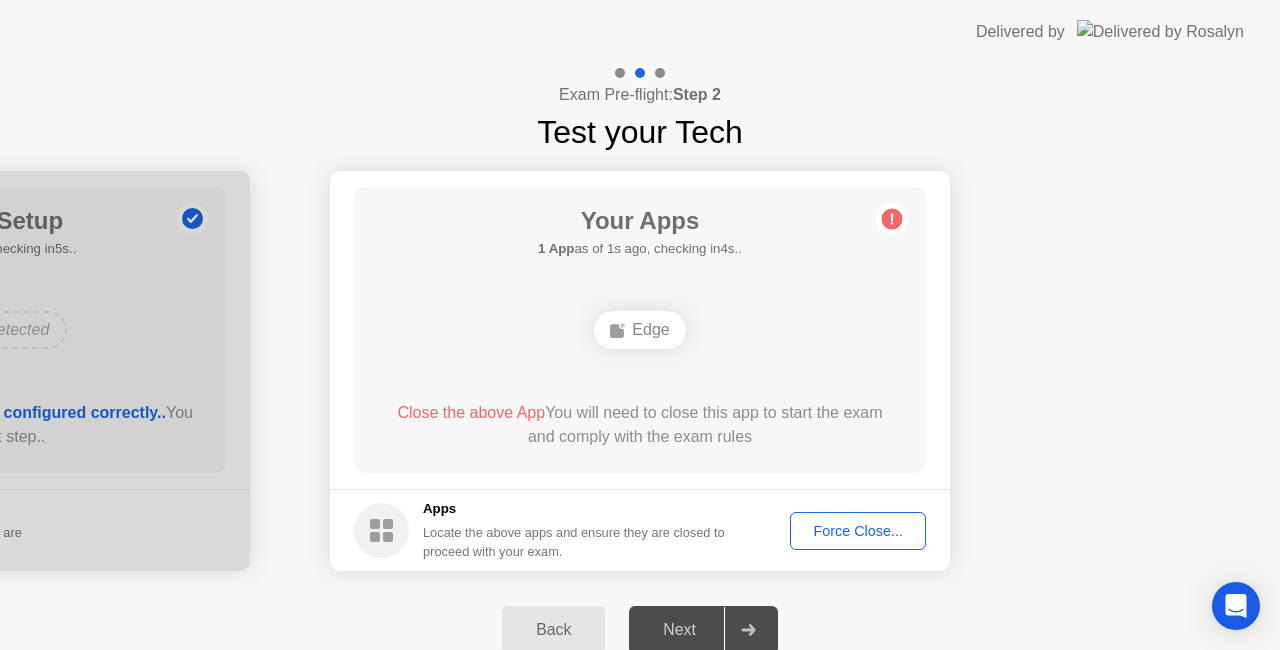 click on "Edge" 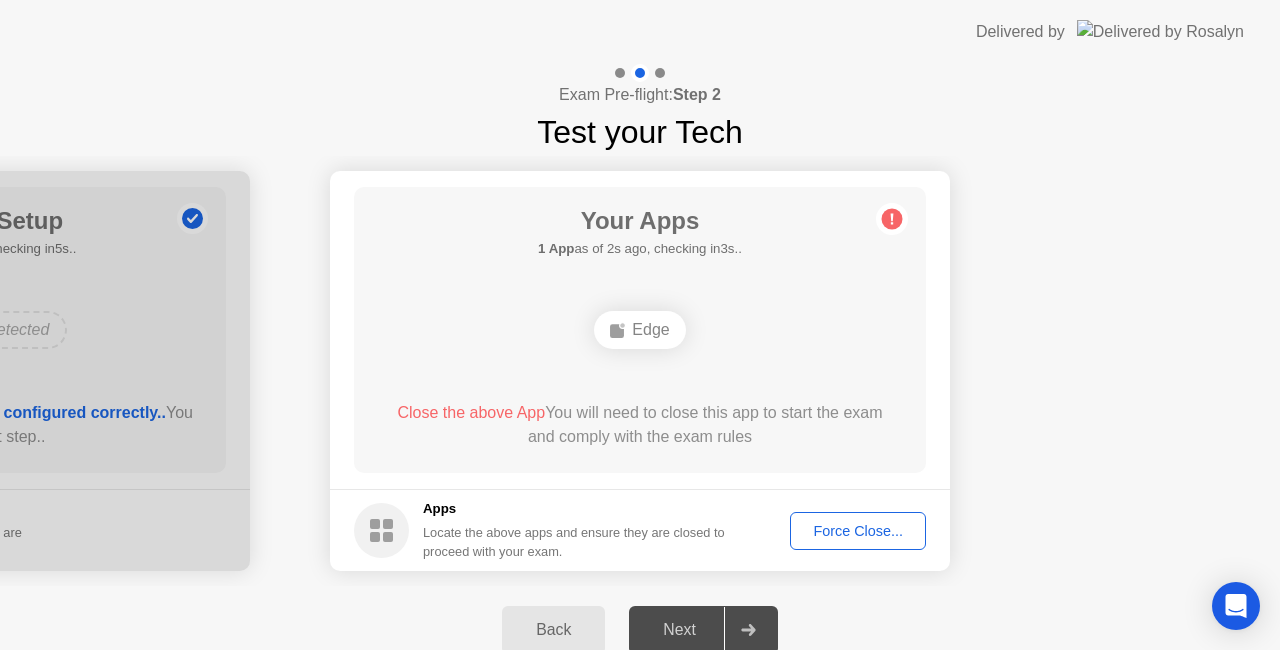 click on "Edge" 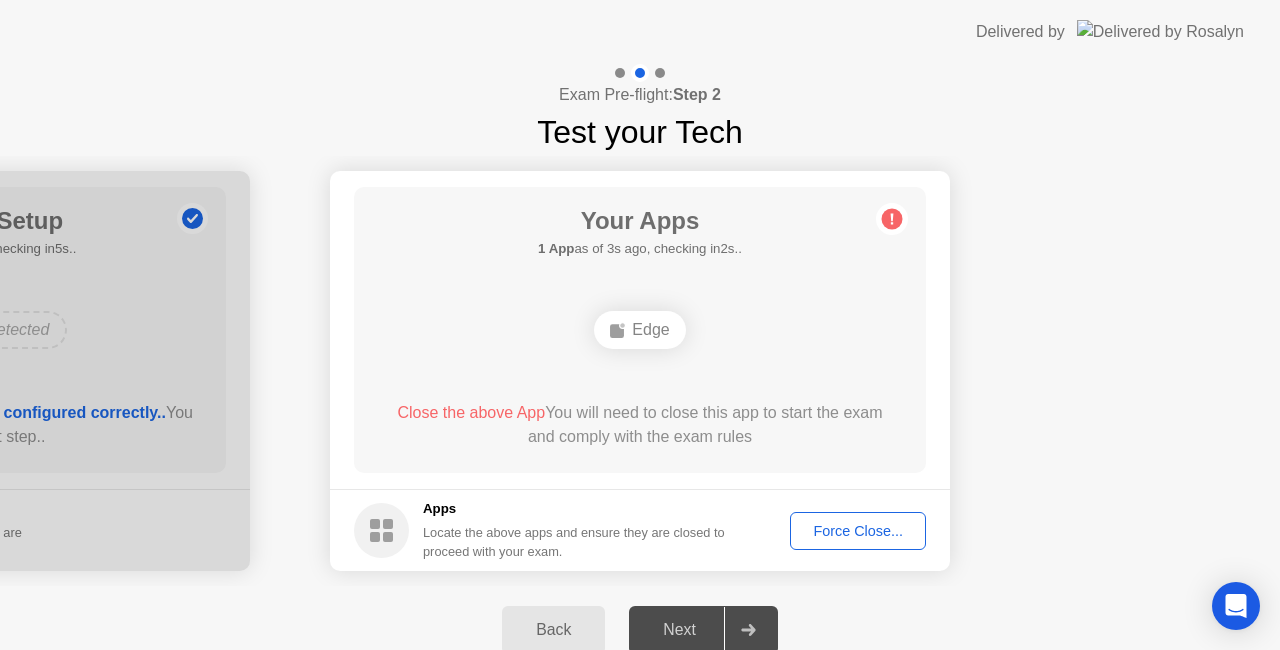 drag, startPoint x: 652, startPoint y: 327, endPoint x: 896, endPoint y: 219, distance: 266.83328 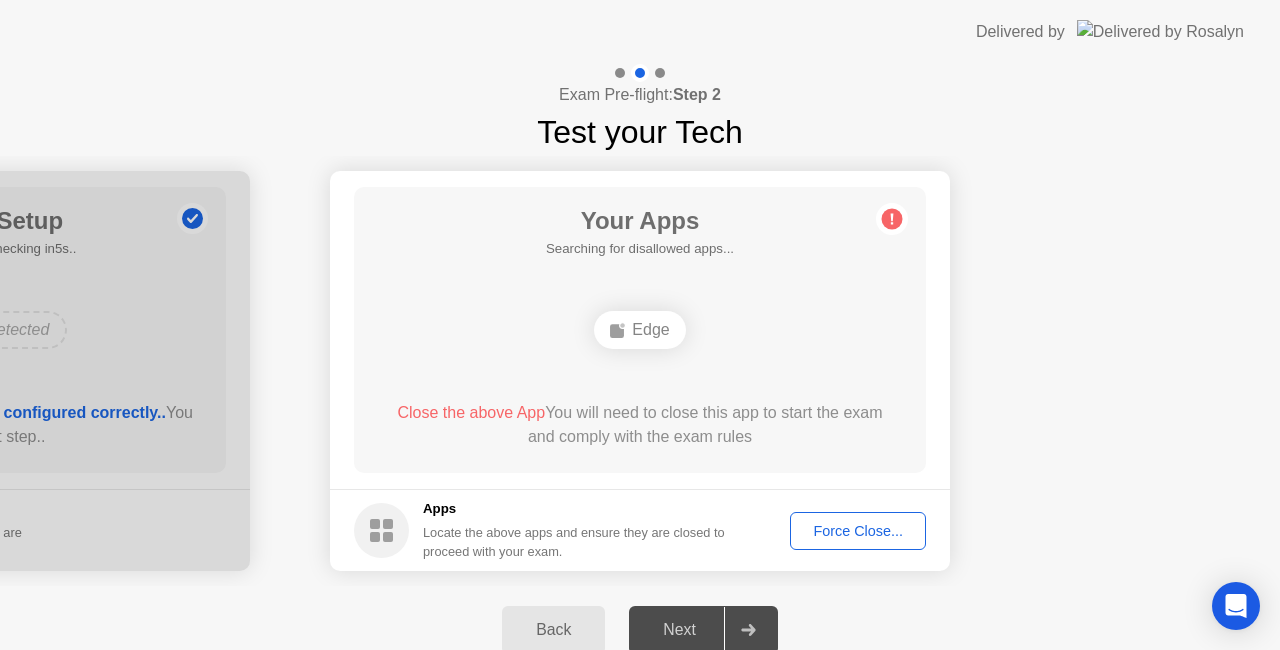 click on "Apps Locate the above apps and ensure they are closed to proceed with your exam." 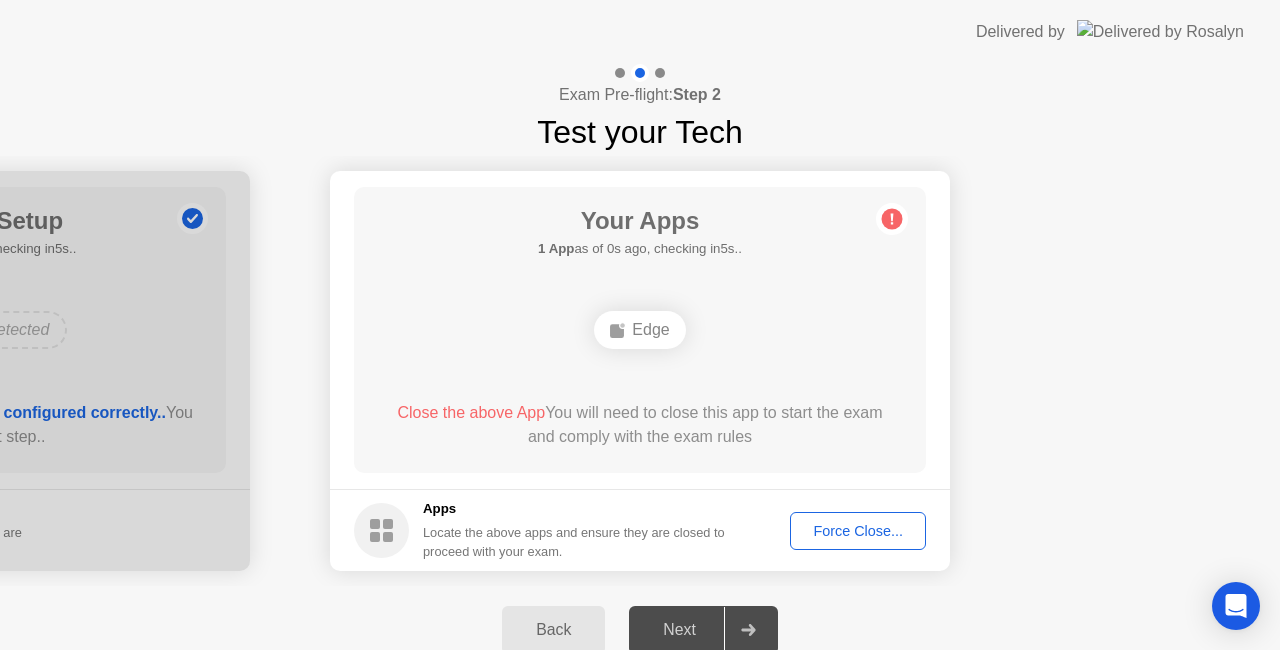 drag, startPoint x: 391, startPoint y: 534, endPoint x: 892, endPoint y: 524, distance: 501.0998 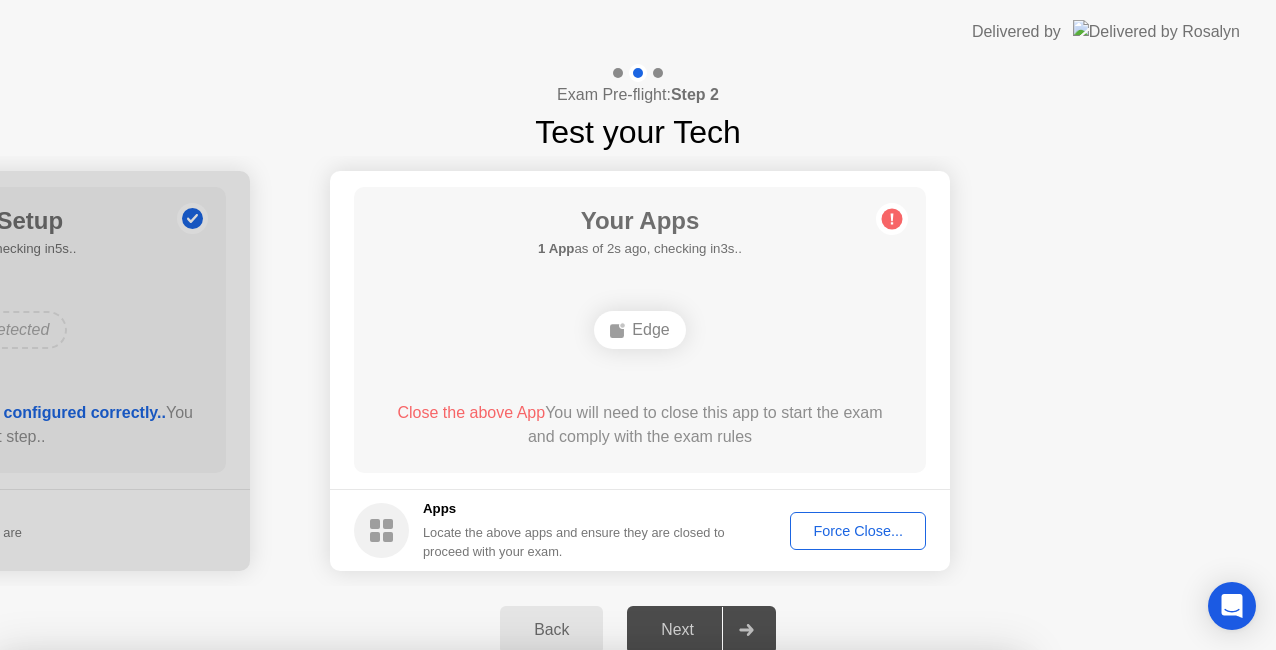 click on "Confirm" at bounding box center [577, 926] 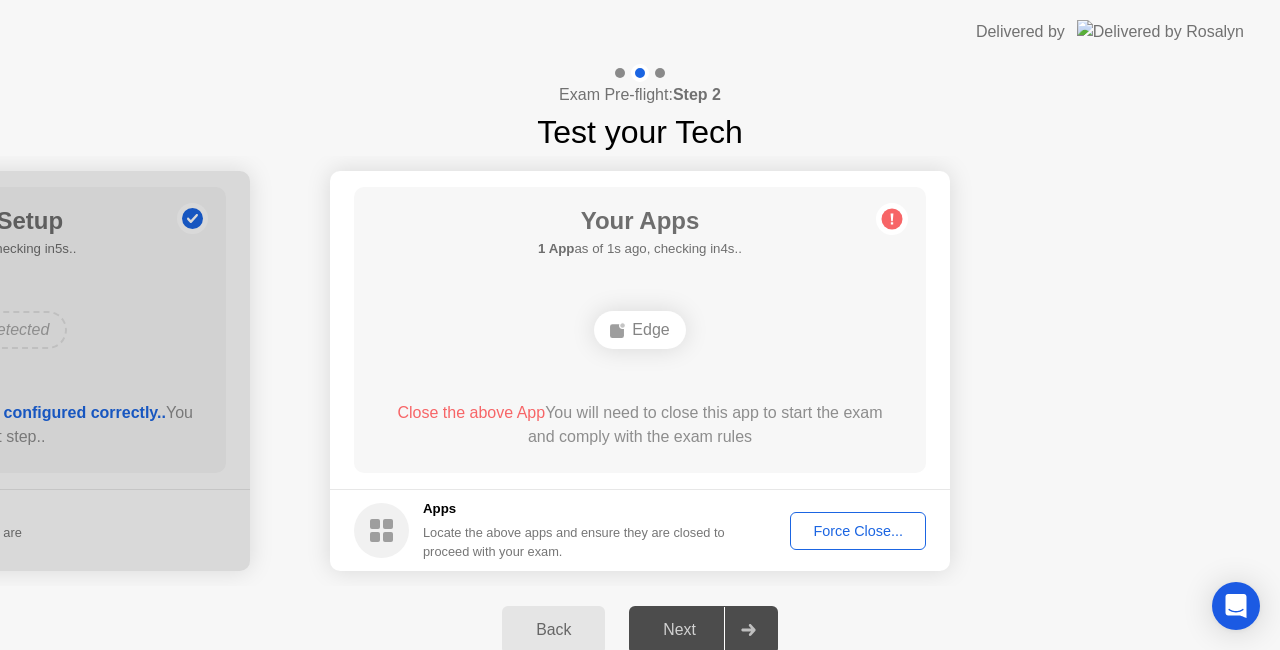 click on "Force Close..." 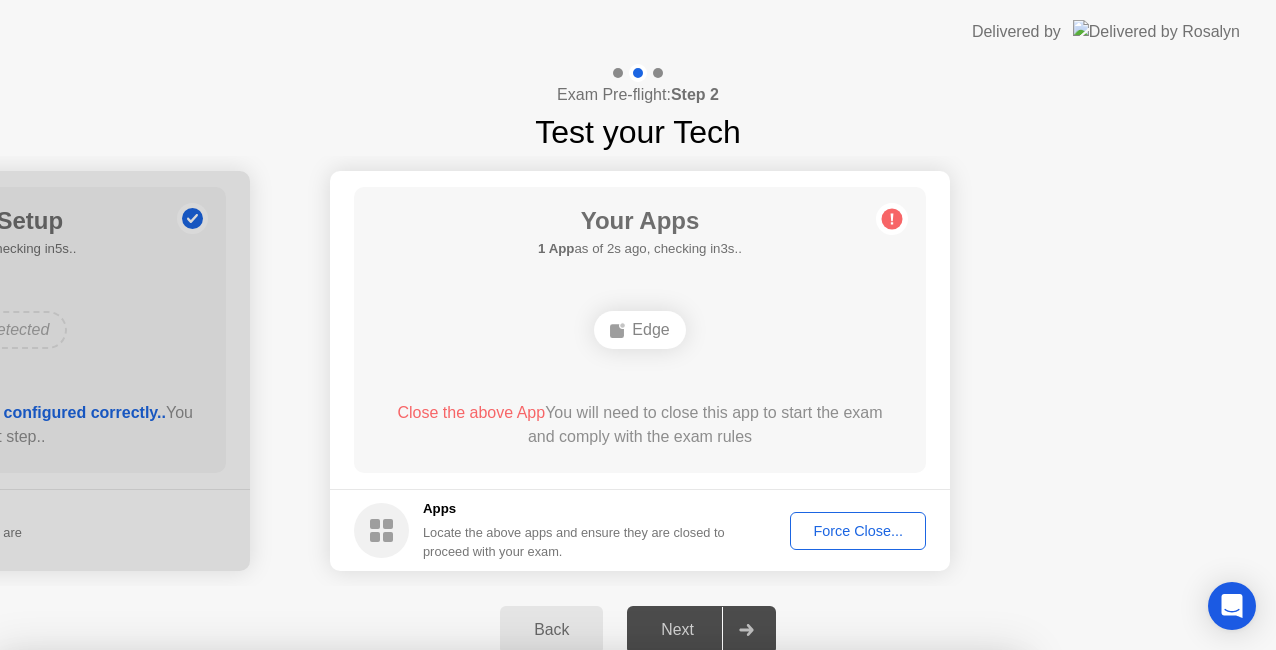 click on "Confirm" at bounding box center (577, 926) 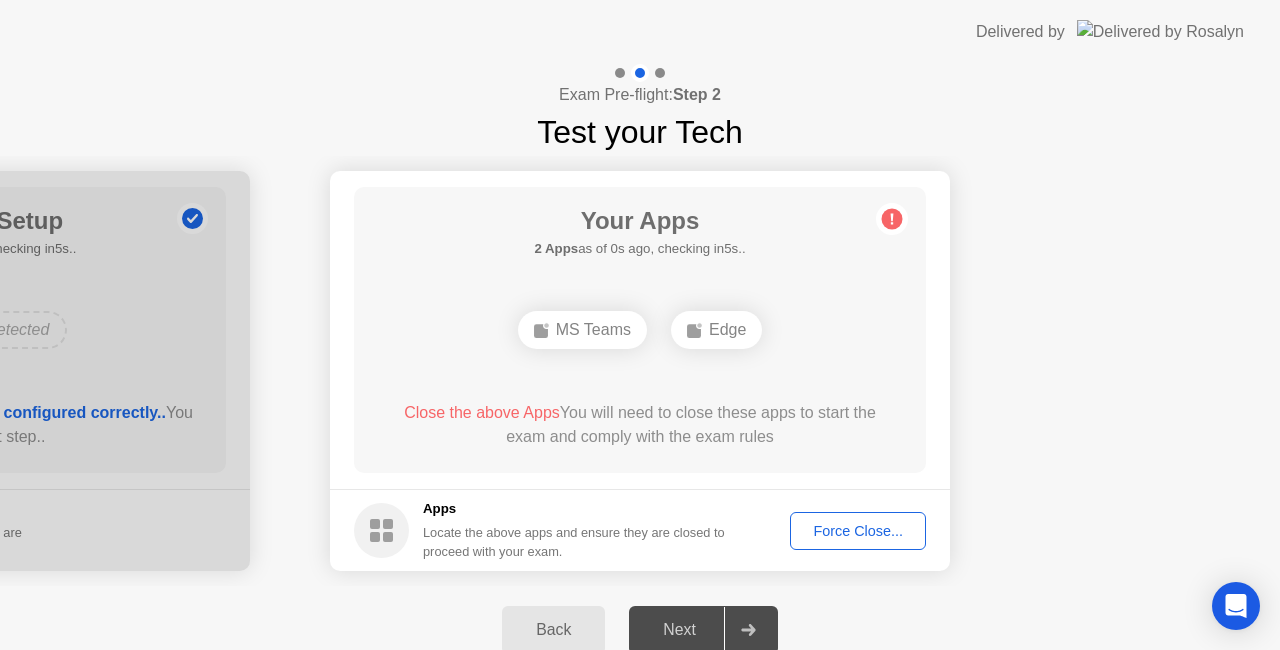 click on "Force Close..." 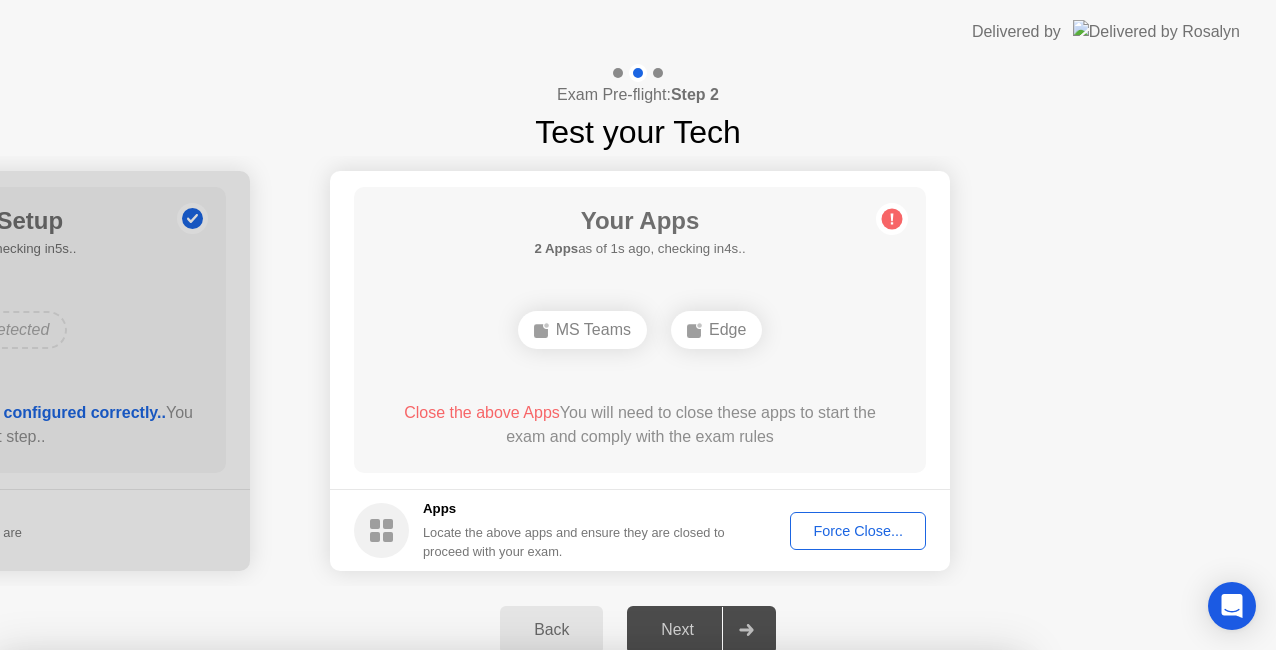 click on "Confirm" at bounding box center [577, 926] 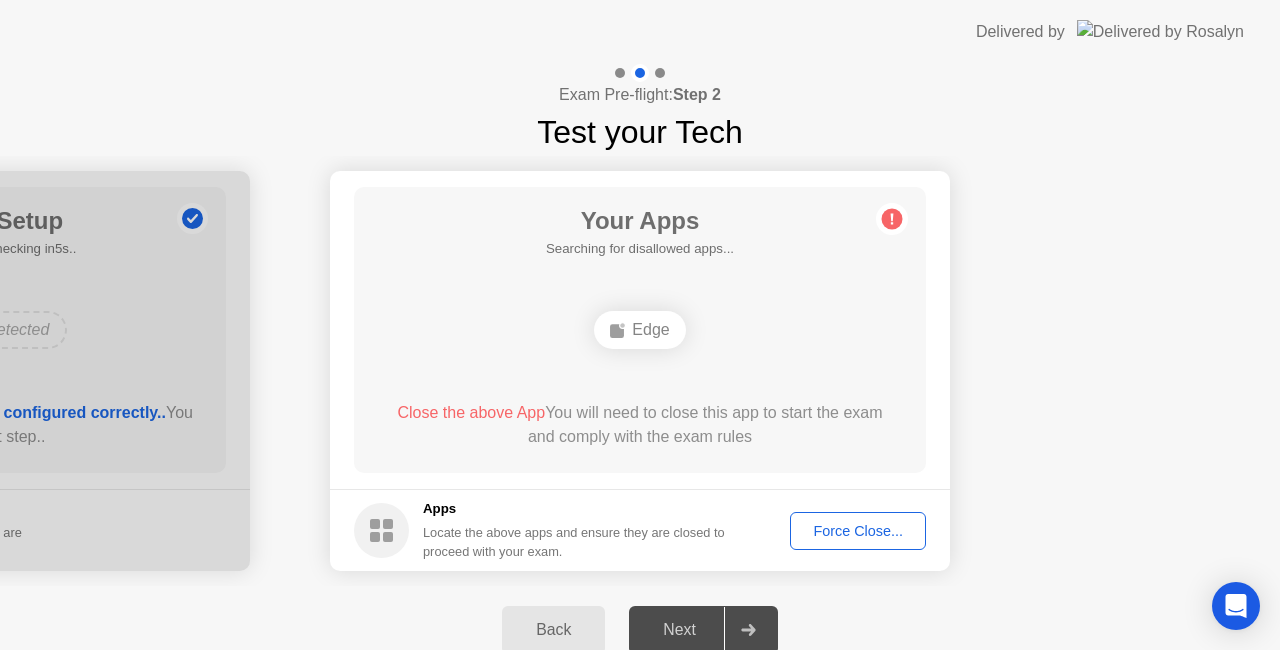 click on "Force Close..." 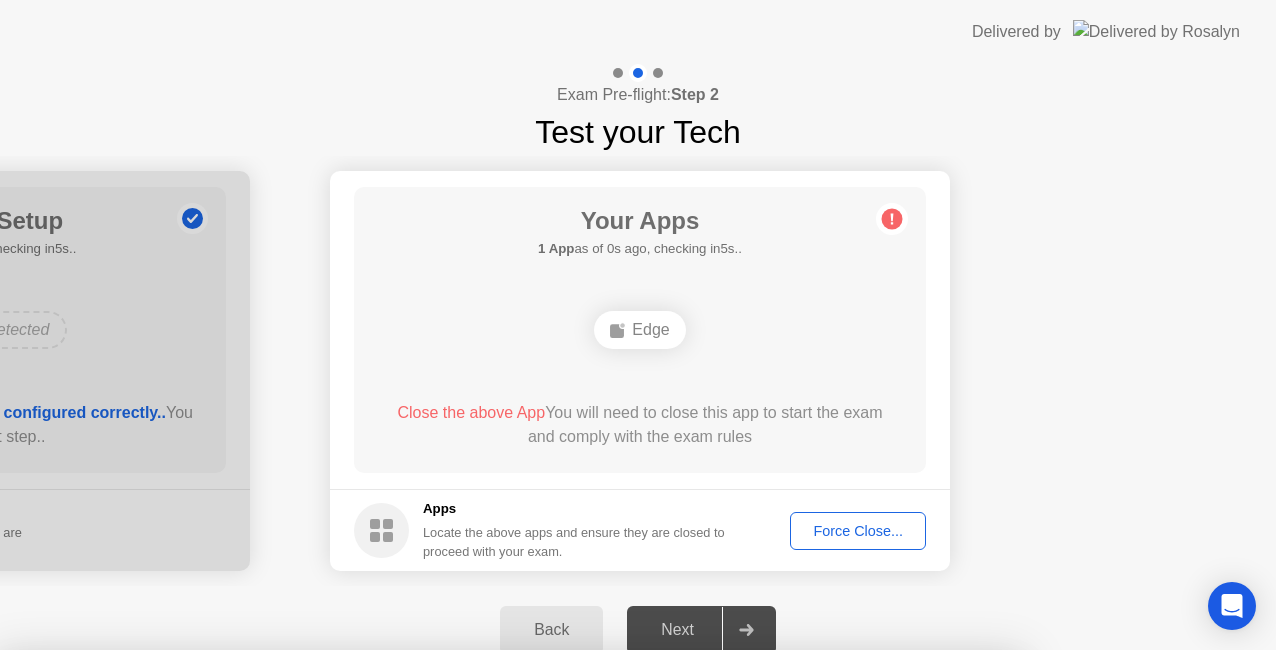 click on "Confirm" at bounding box center [577, 926] 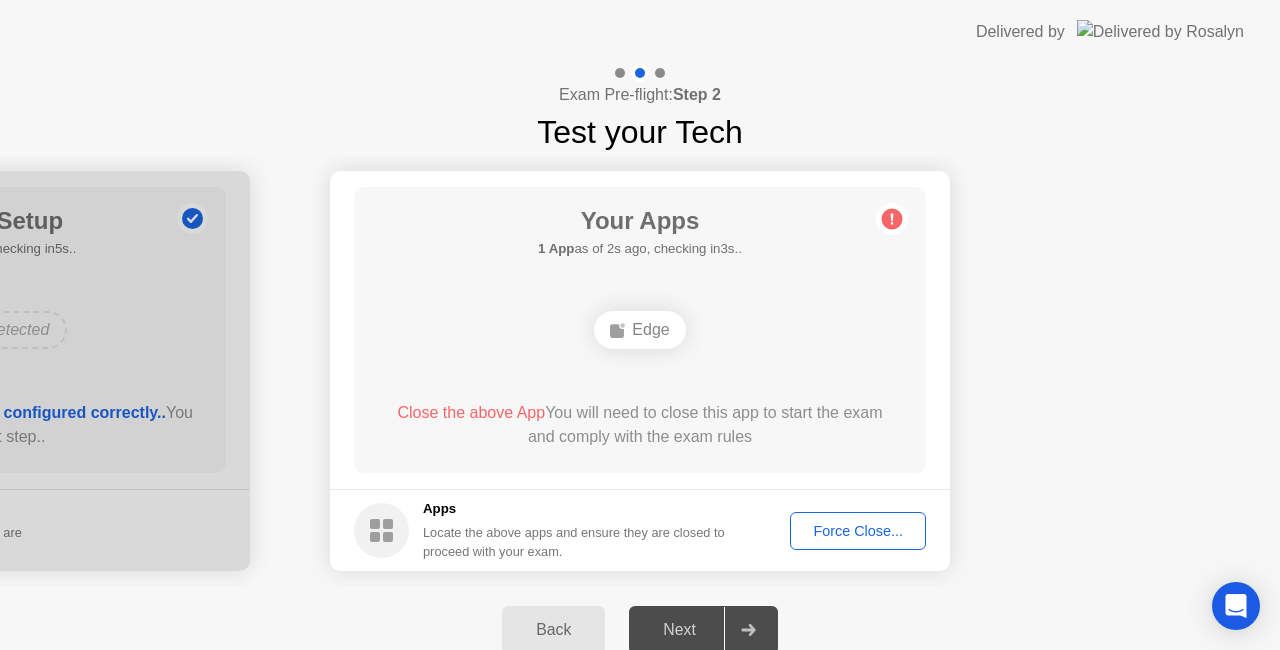 click on "Force Close..." 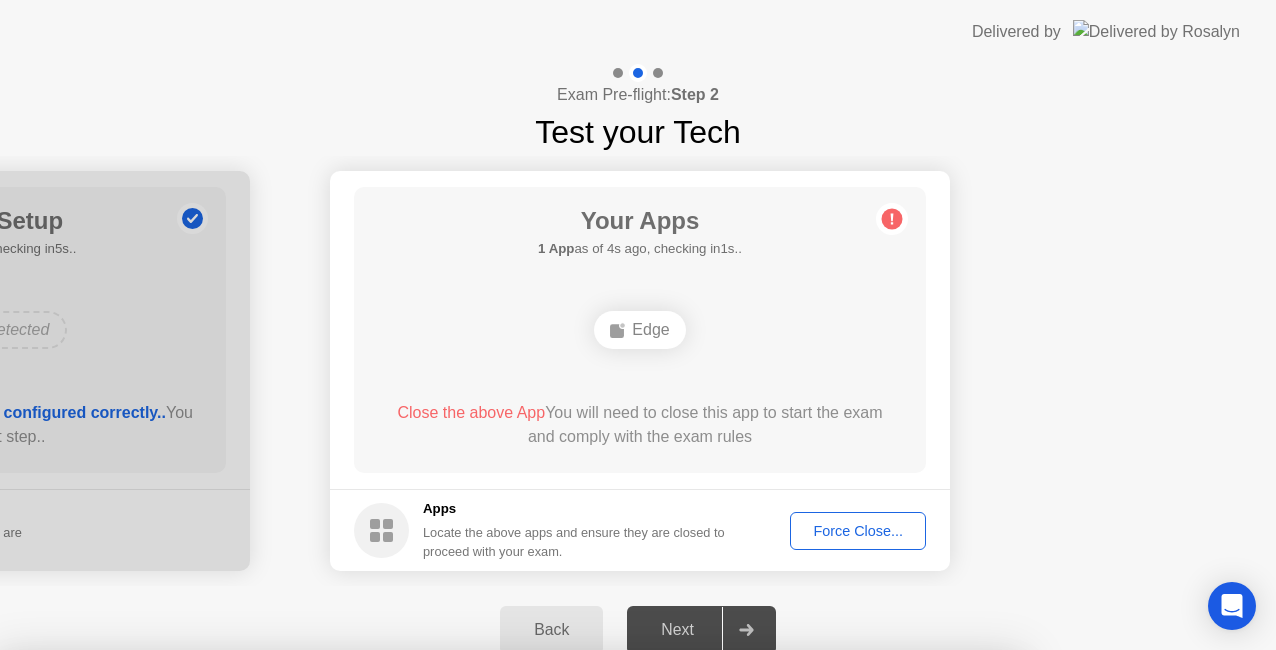 click on "Confirm" at bounding box center (577, 926) 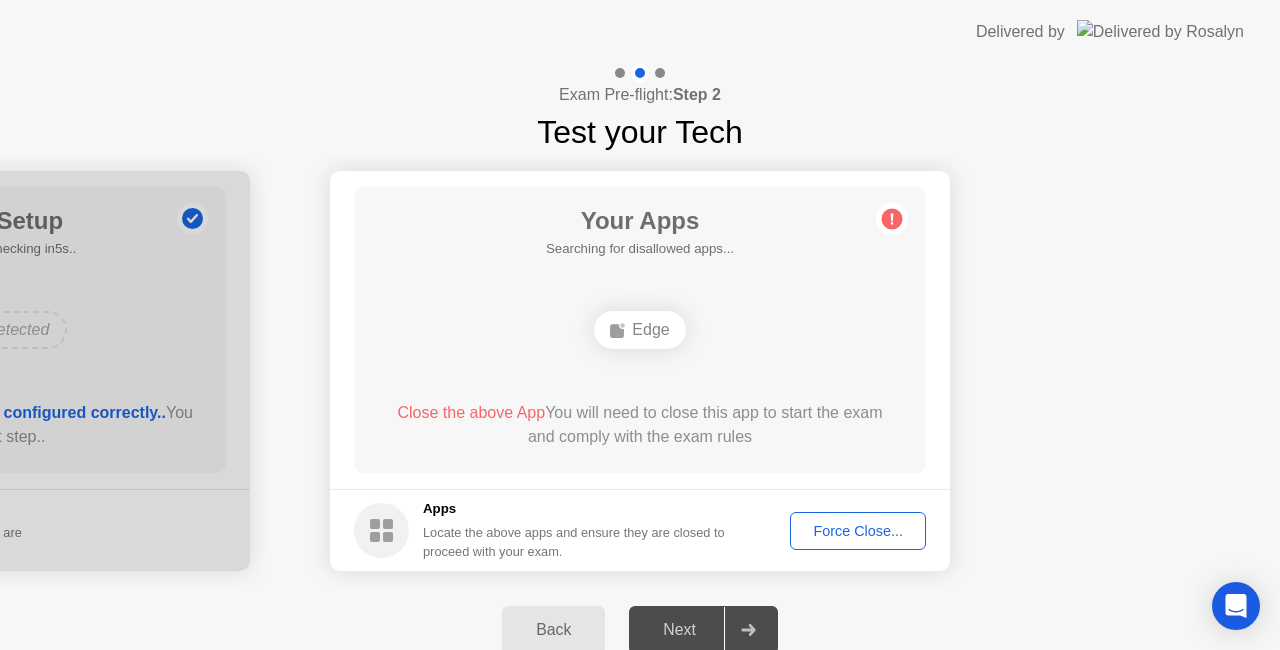 click on "Force Close..." 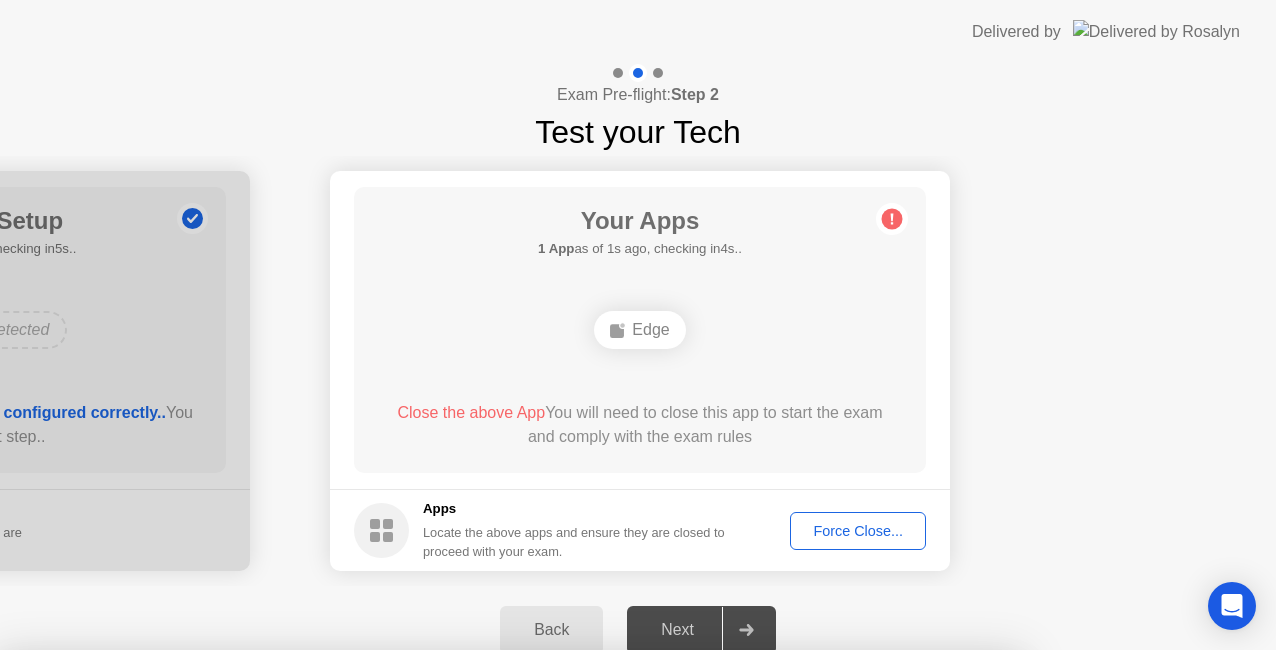 click on "Confirm" at bounding box center [577, 926] 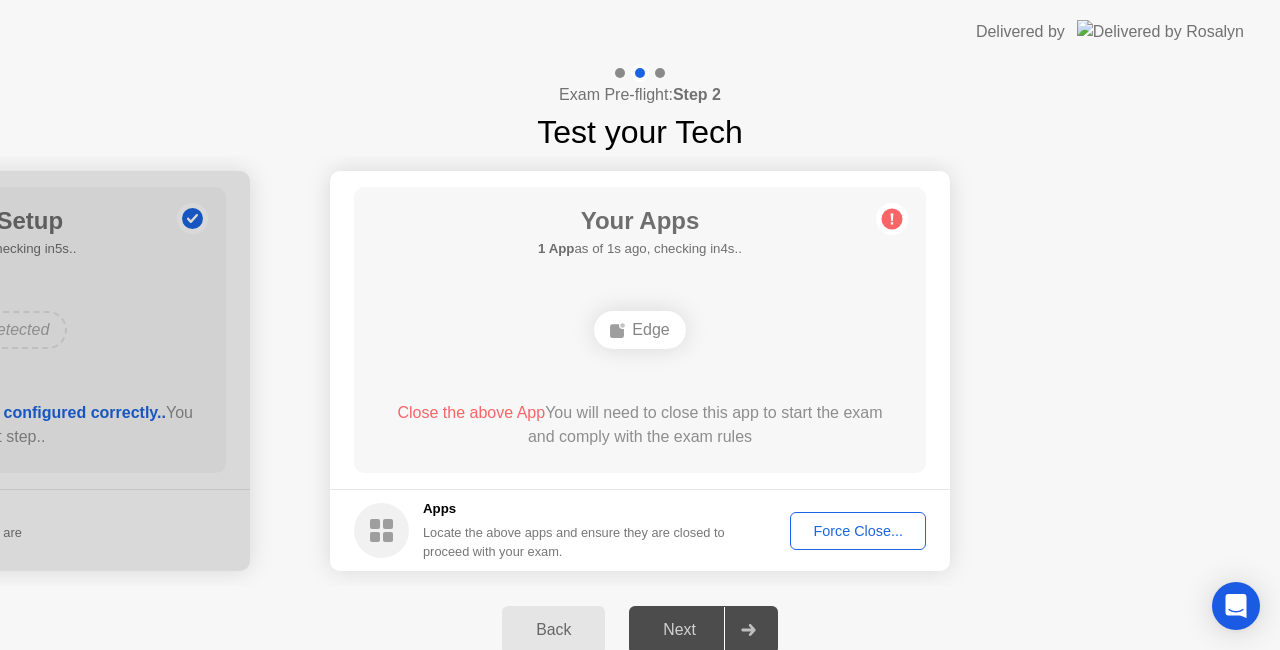 click 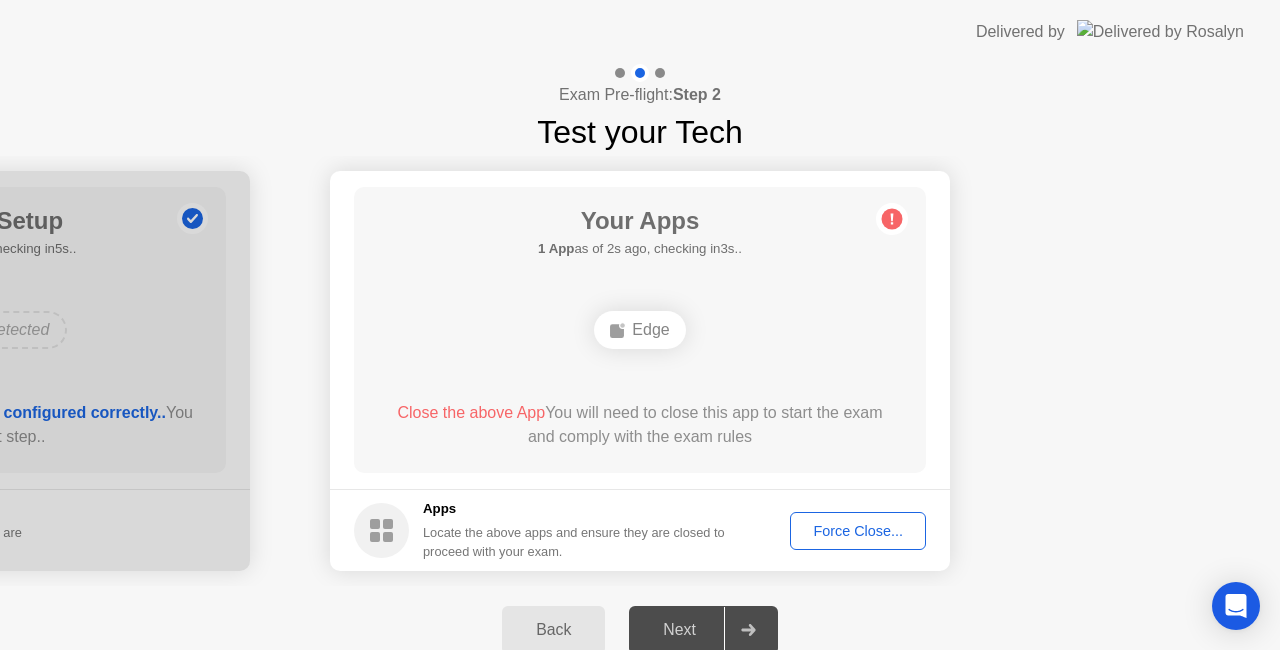 click 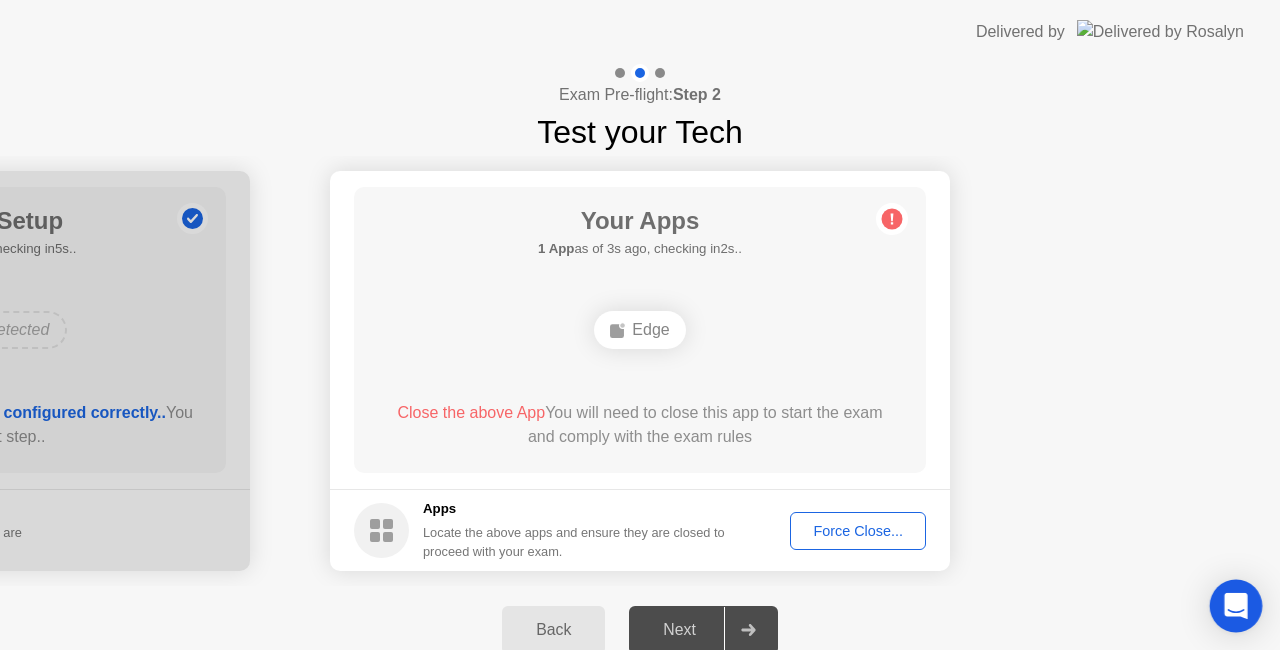 click 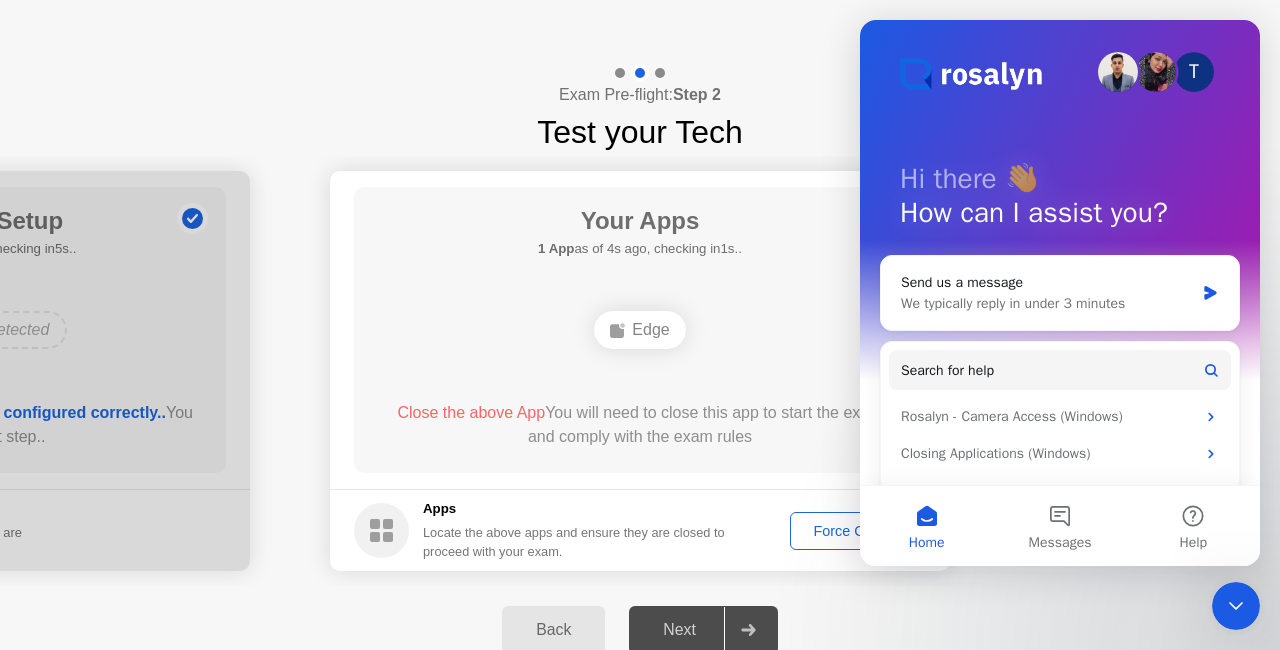 scroll, scrollTop: 0, scrollLeft: 0, axis: both 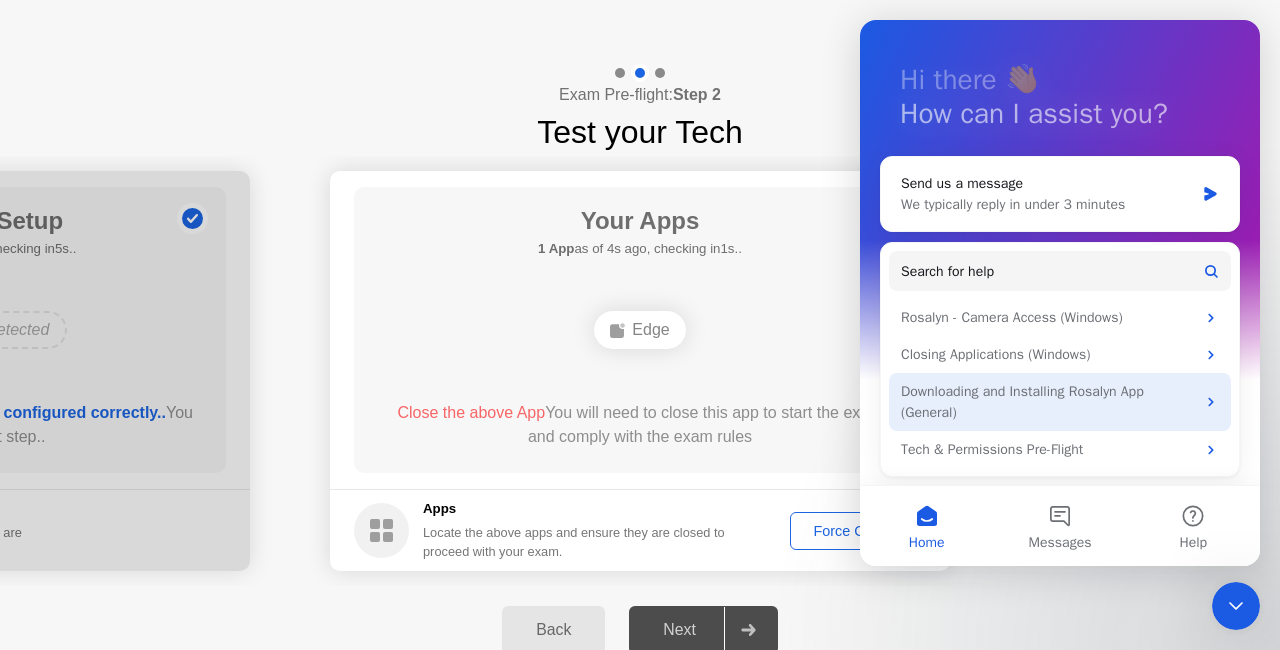 click on "Downloading and Installing Rosalyn App (General)" at bounding box center (1048, 402) 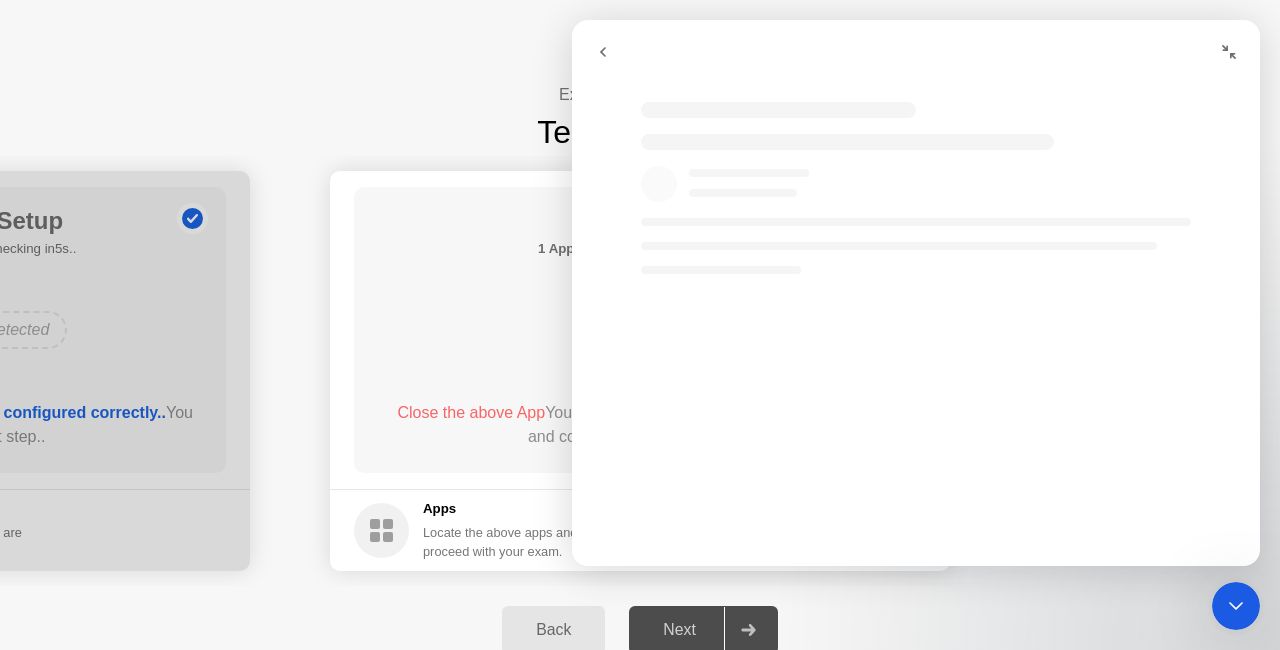 scroll, scrollTop: 78, scrollLeft: 0, axis: vertical 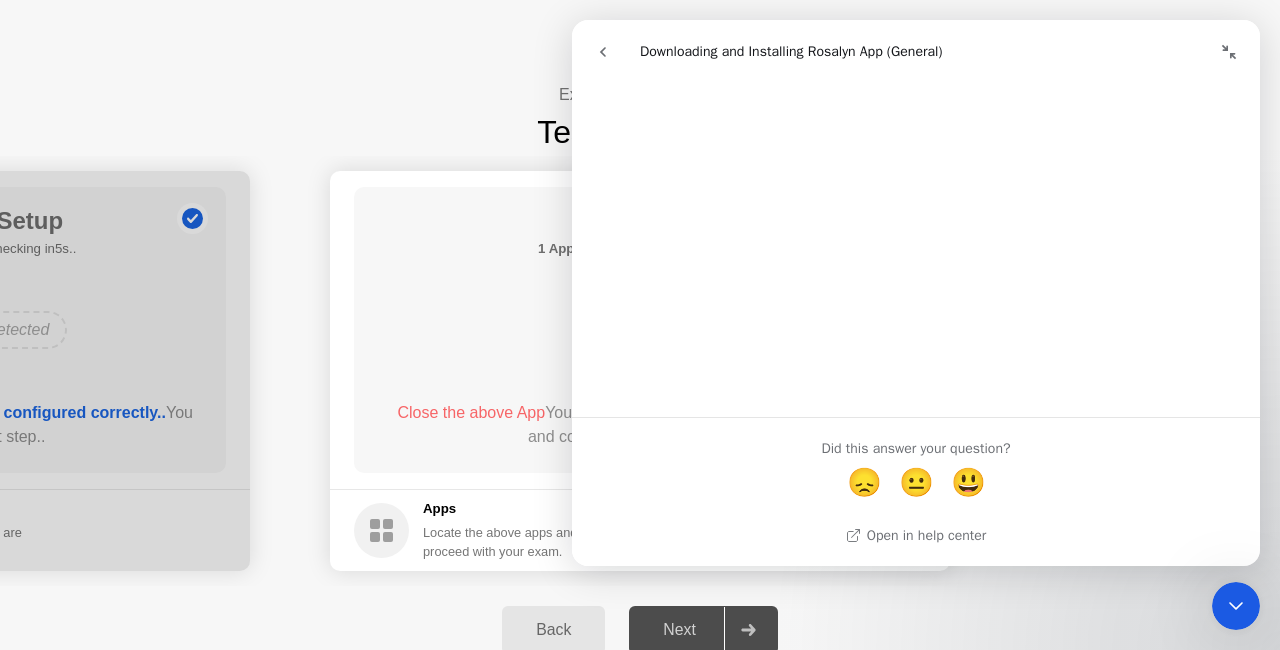 click on "Back Next" 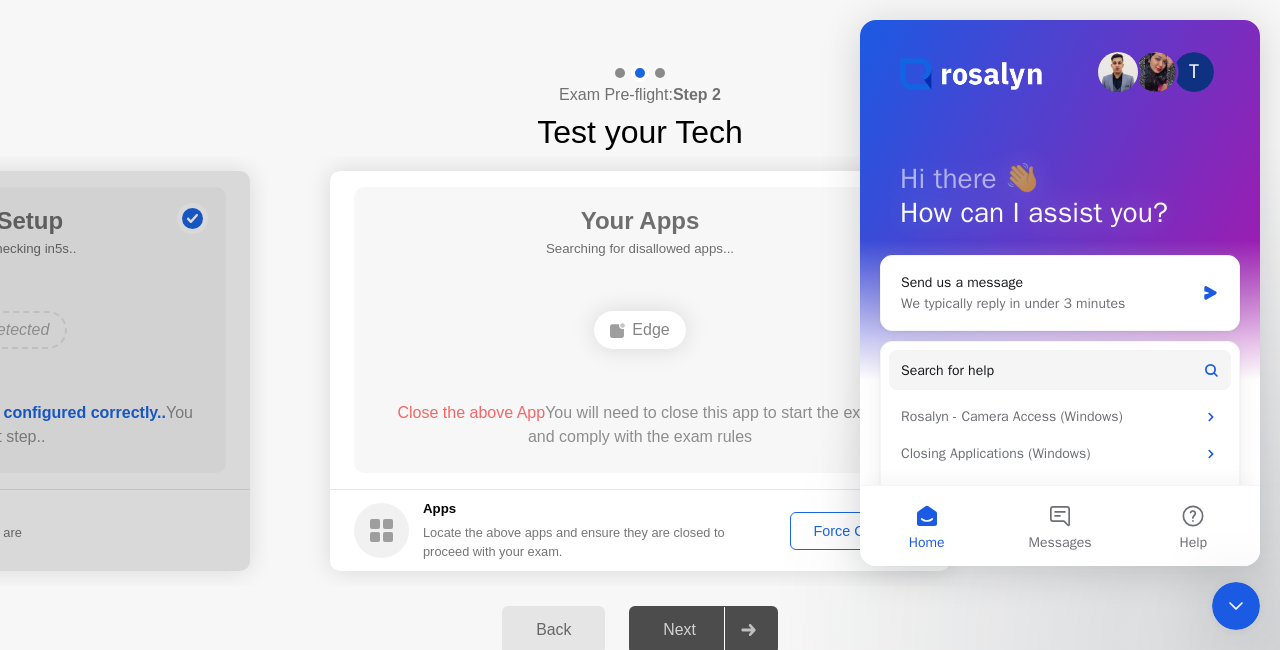 click at bounding box center (1236, 606) 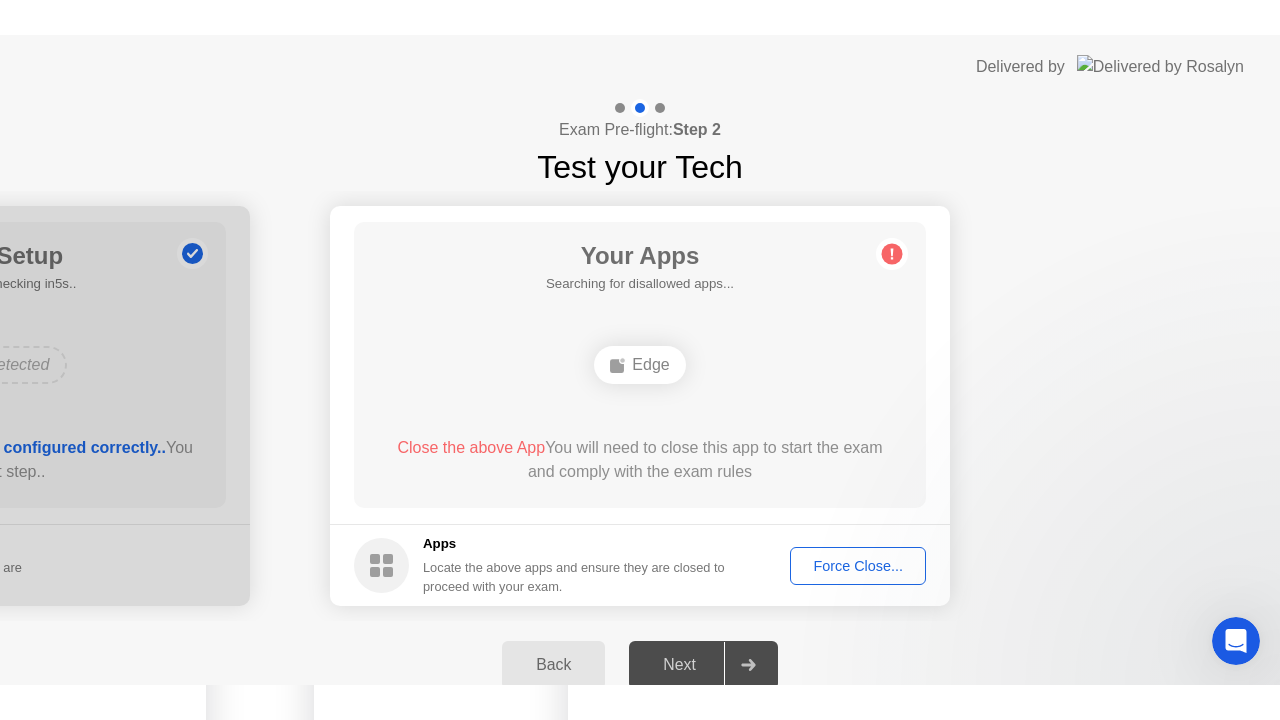scroll, scrollTop: 0, scrollLeft: 0, axis: both 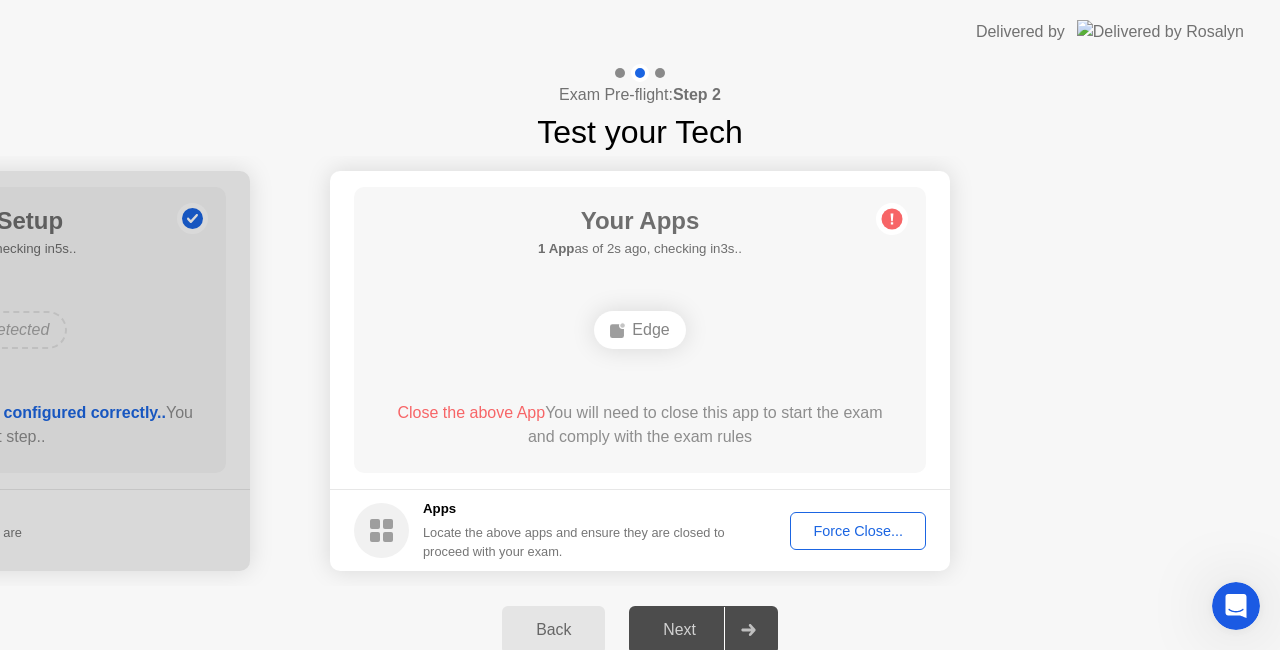 drag, startPoint x: 694, startPoint y: 321, endPoint x: 660, endPoint y: 337, distance: 37.576588 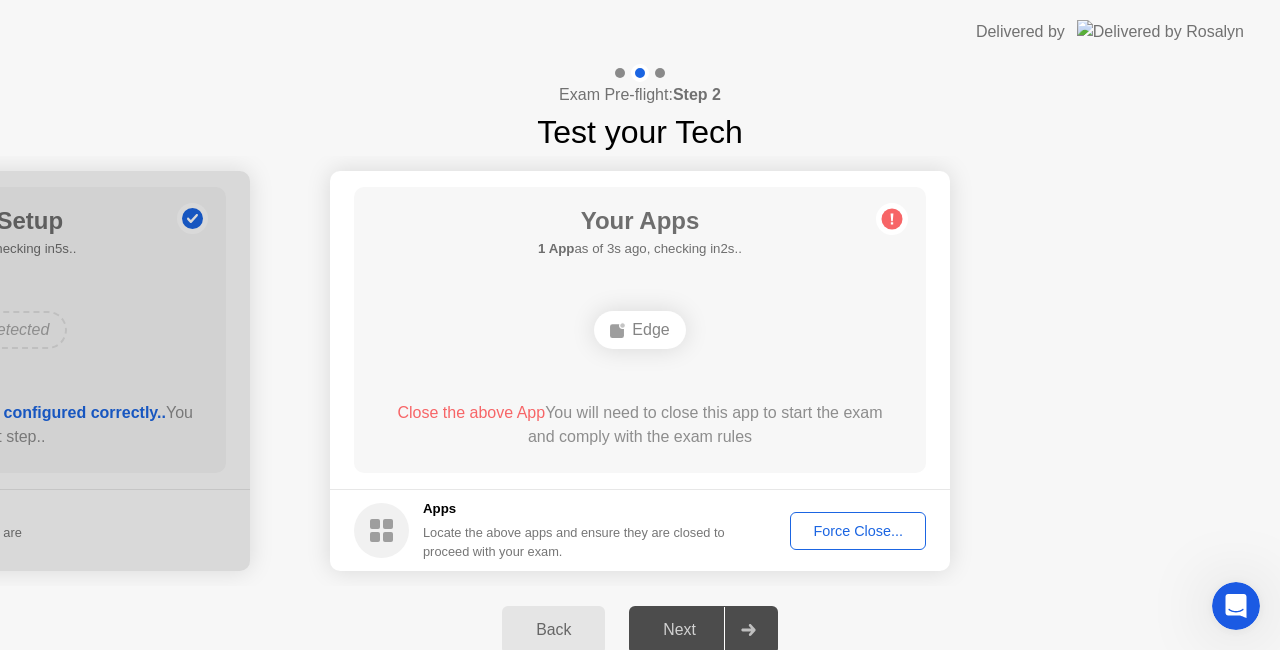 click on "Edge" 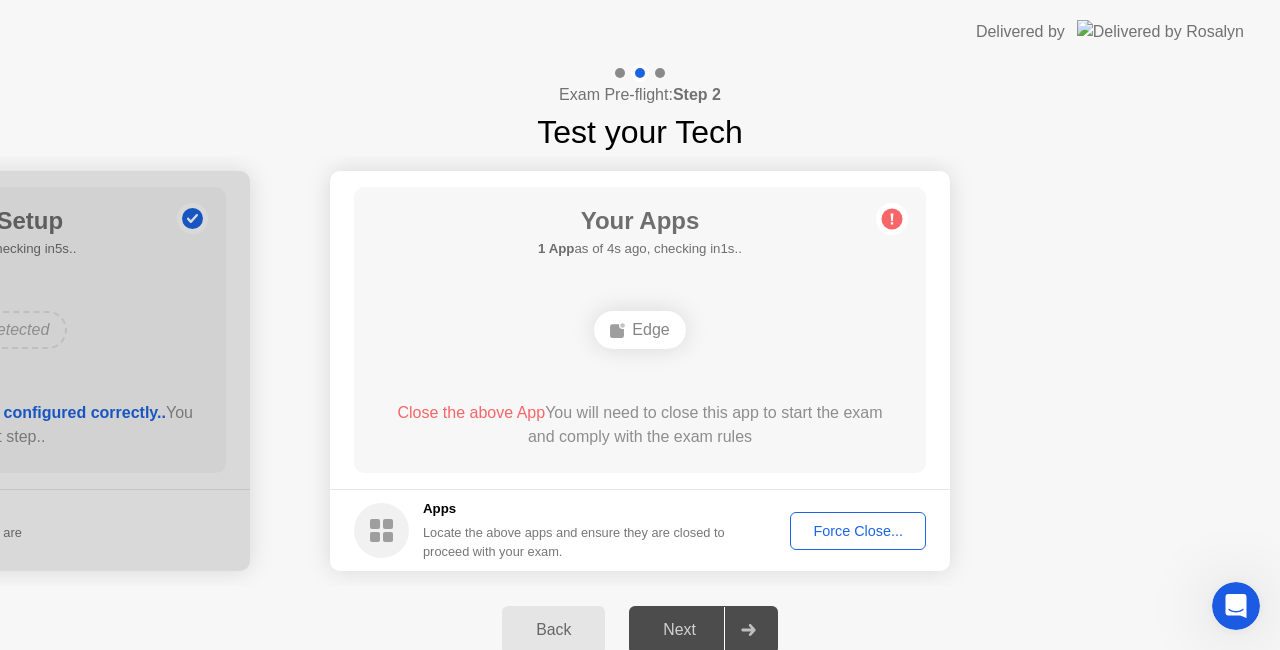 click on "Close the above App" 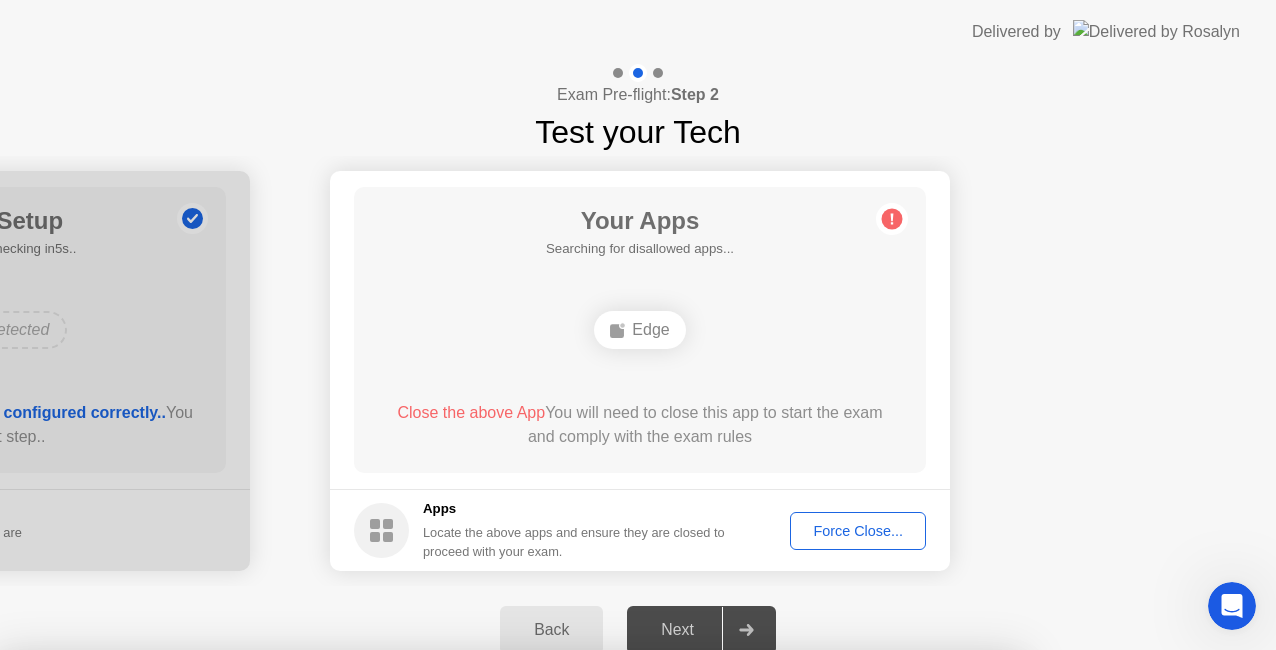click on "No" at bounding box center [558, 763] 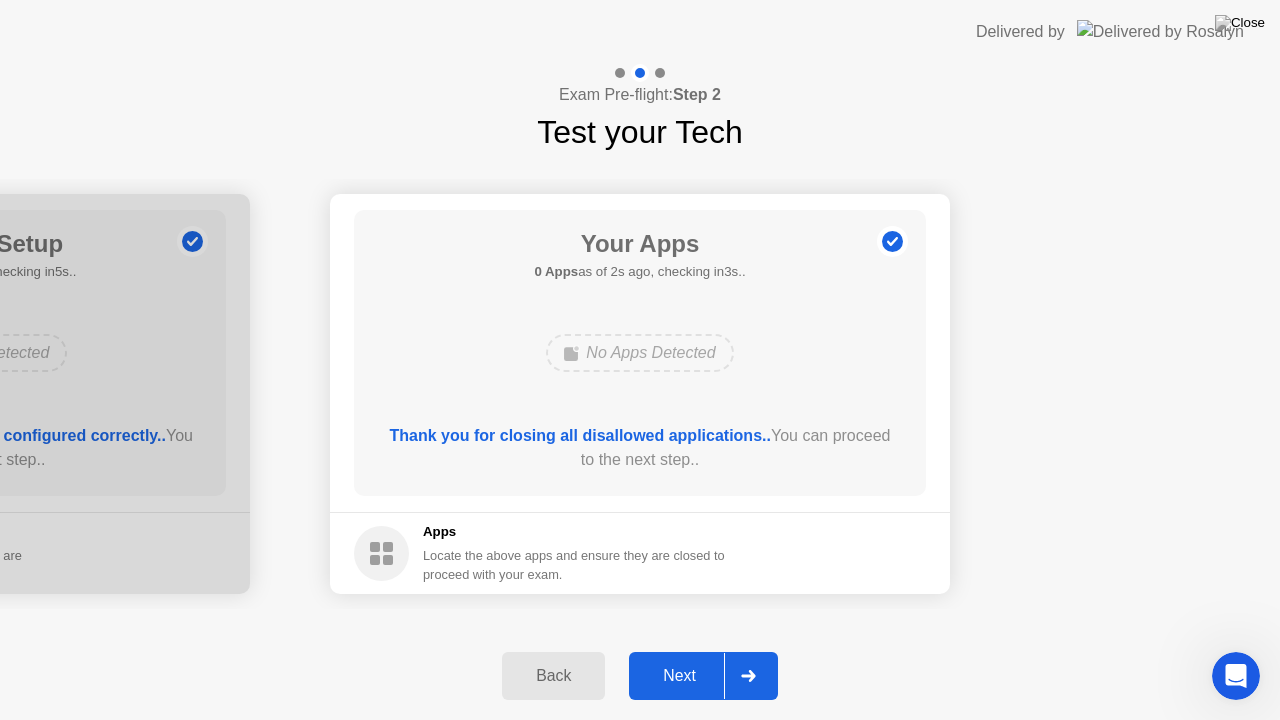 click 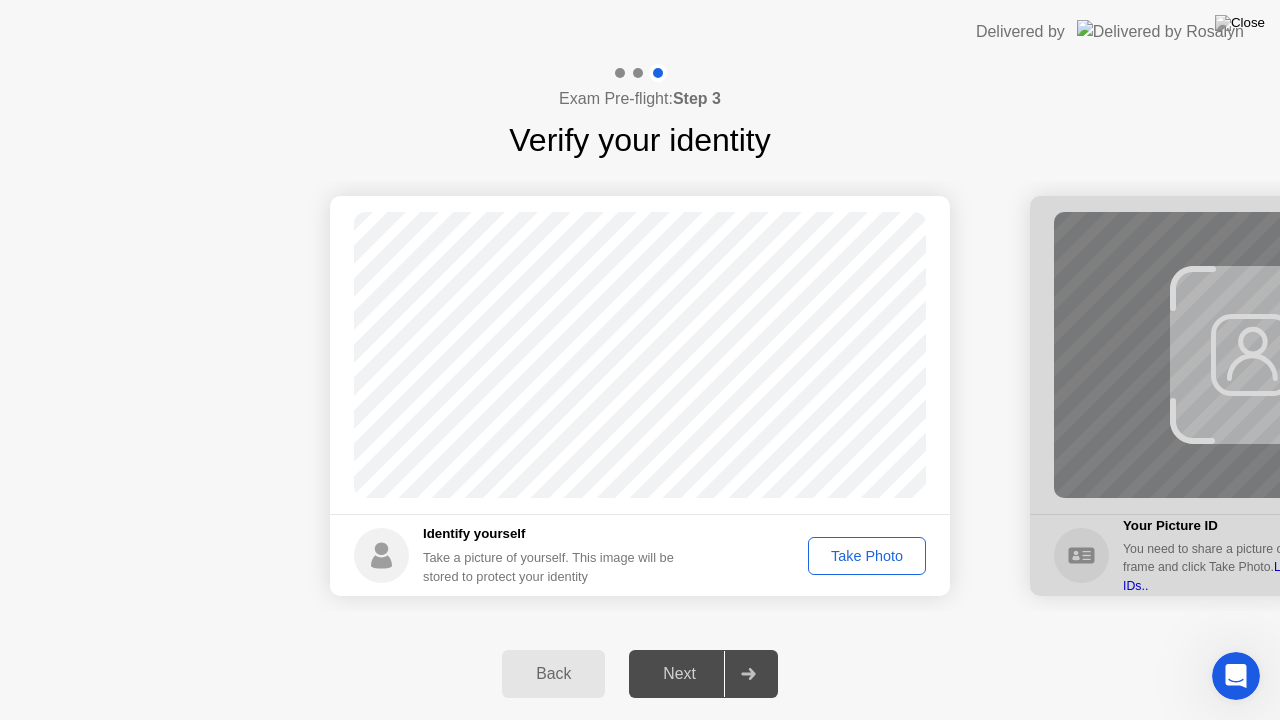 click 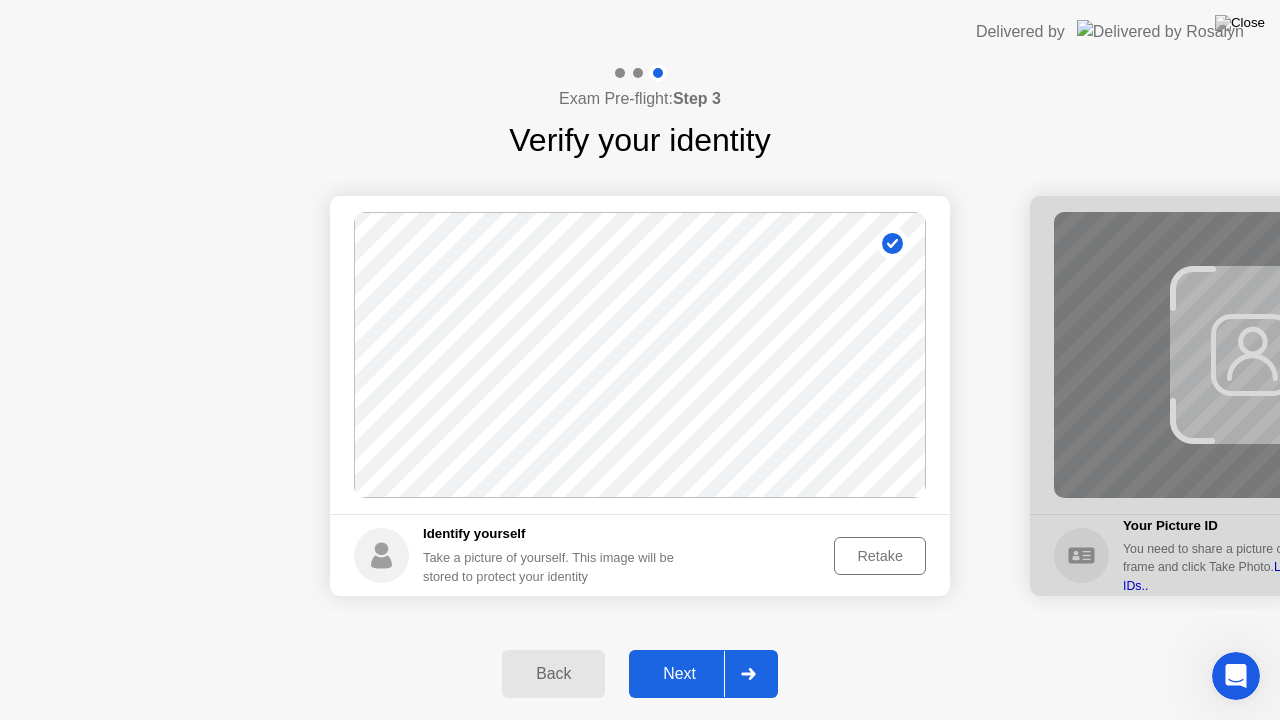 click 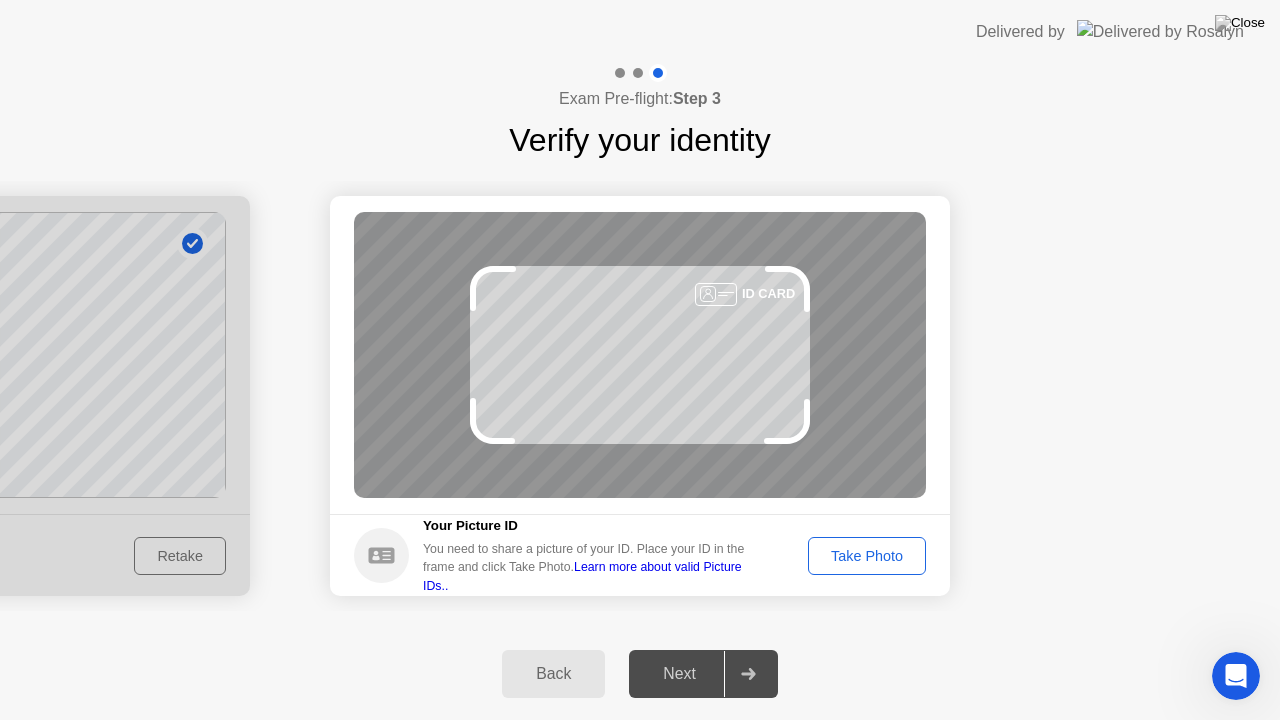 click on "Take Photo" 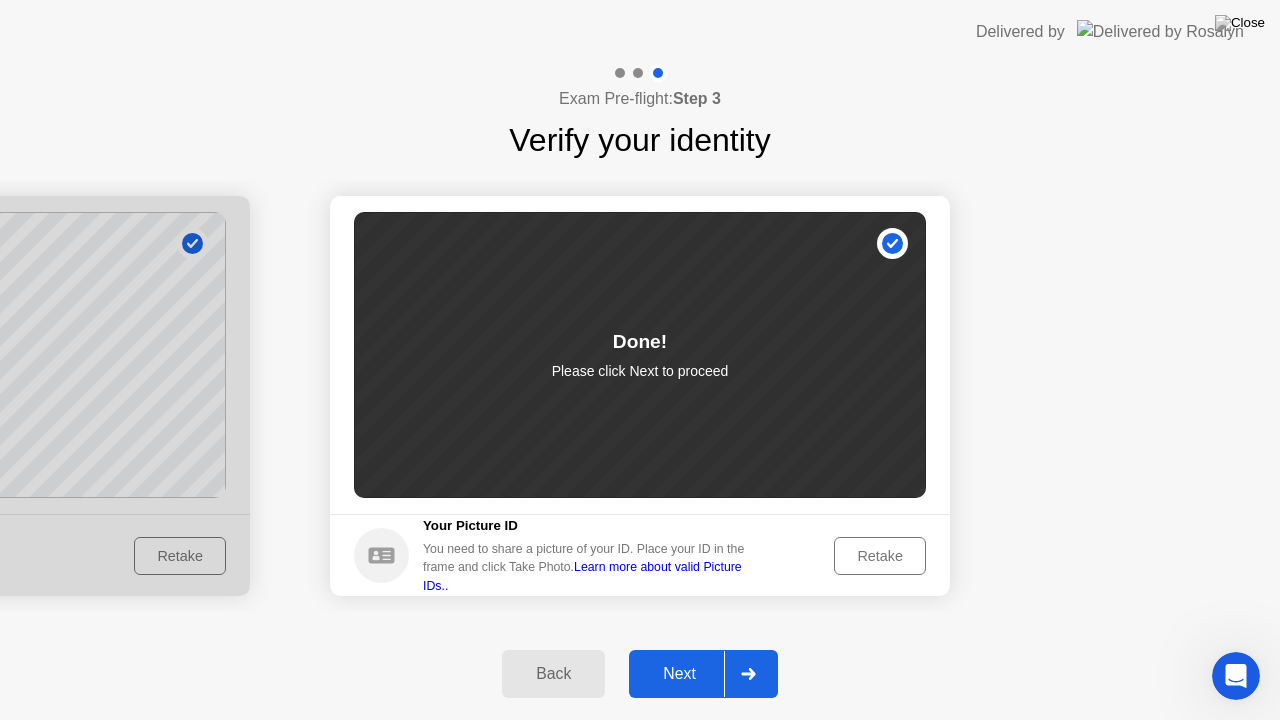 click 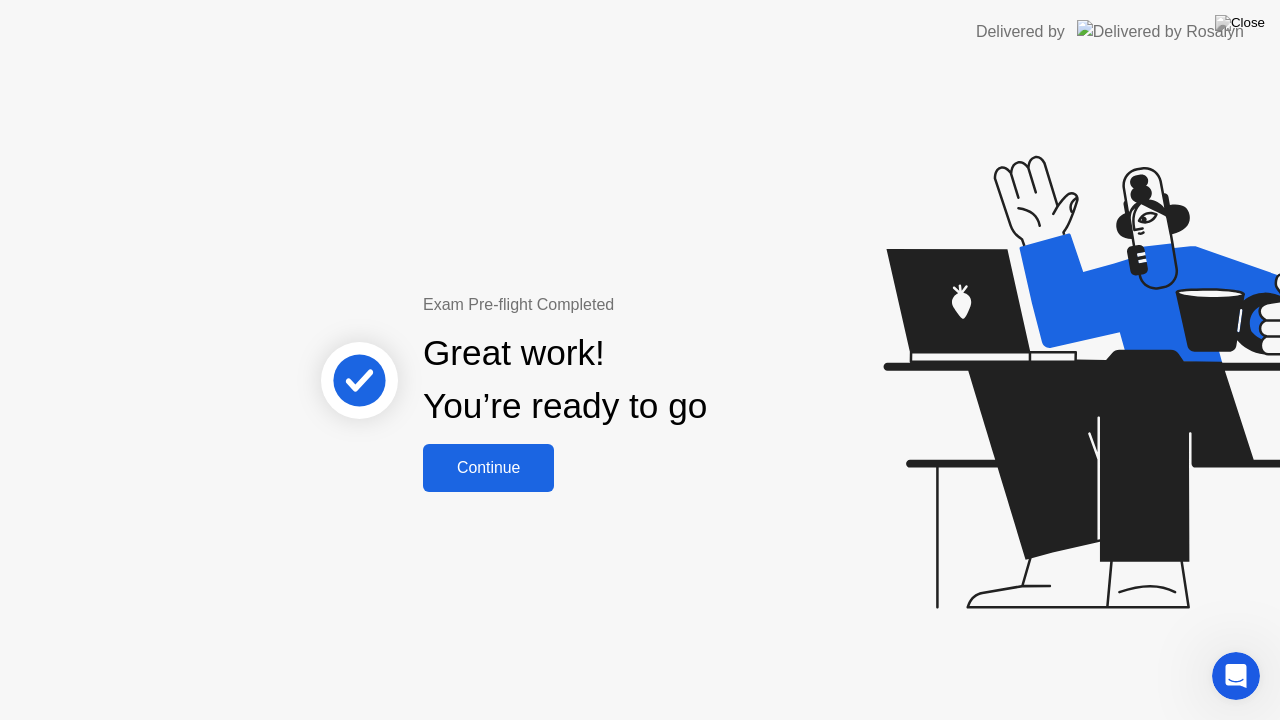 click on "Continue" 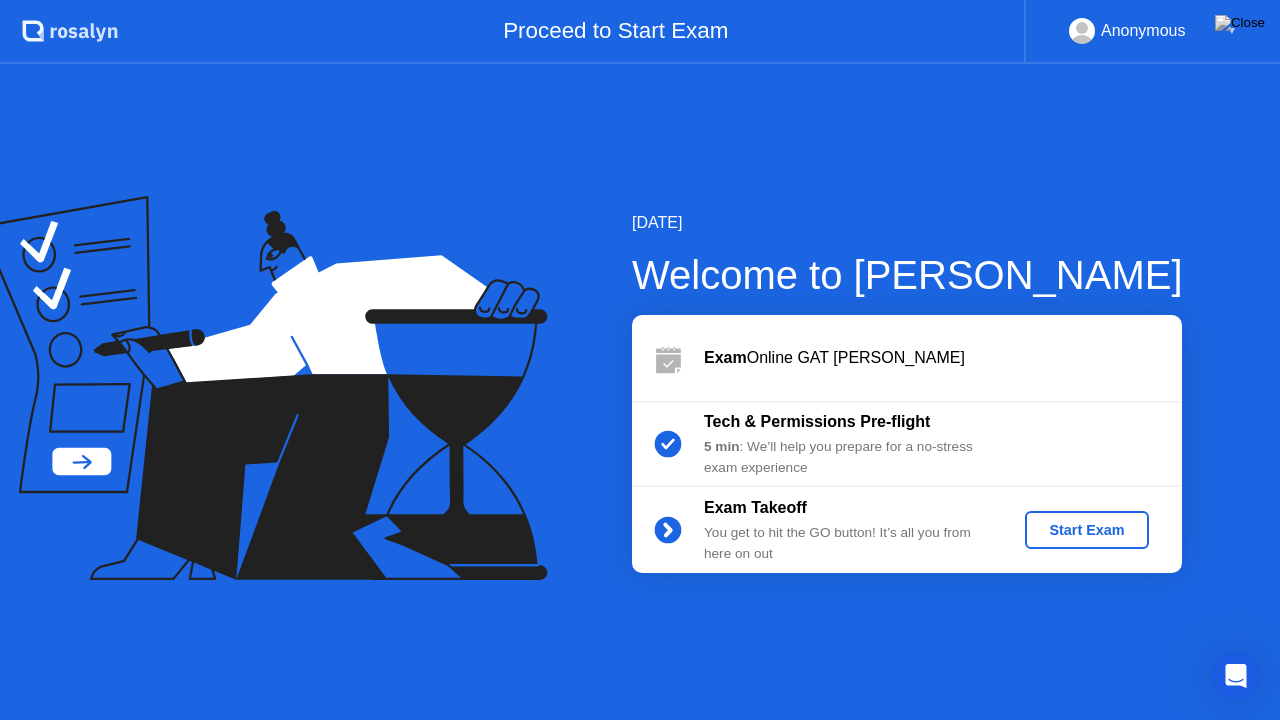 click on "Start Exam" 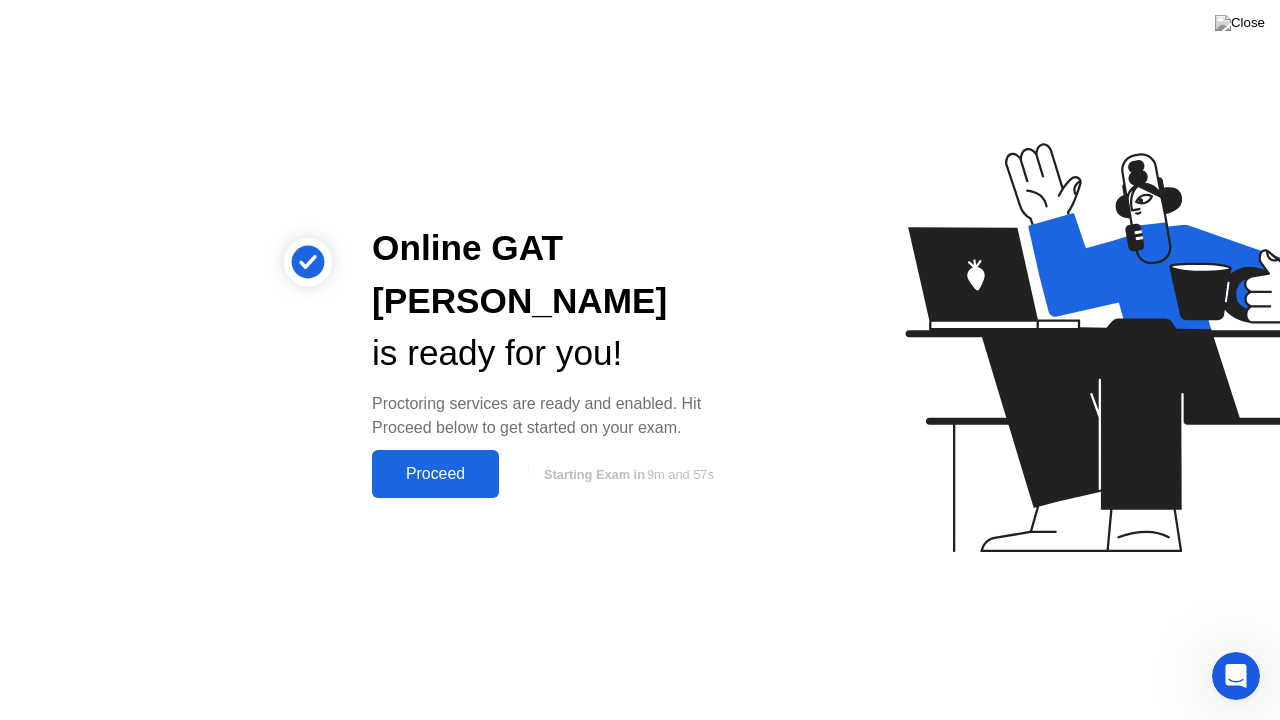 click on "Proceed" 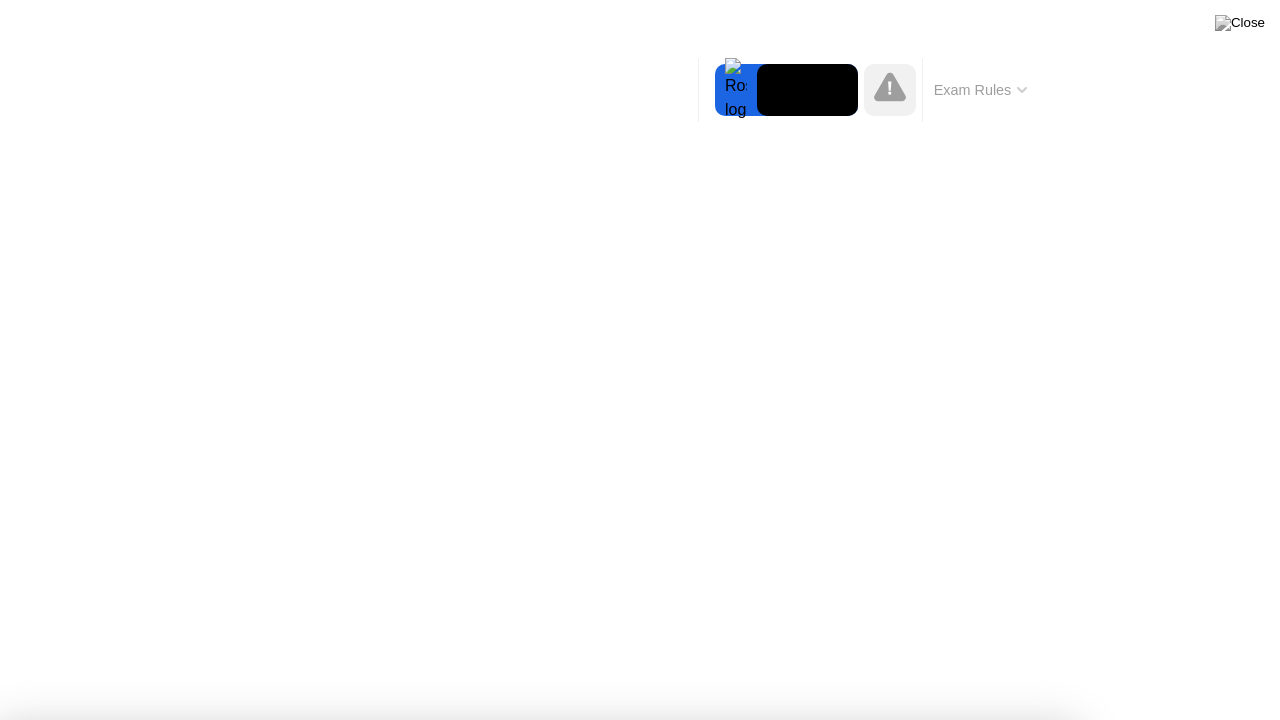 click on "Got it!" at bounding box center (647, 1249) 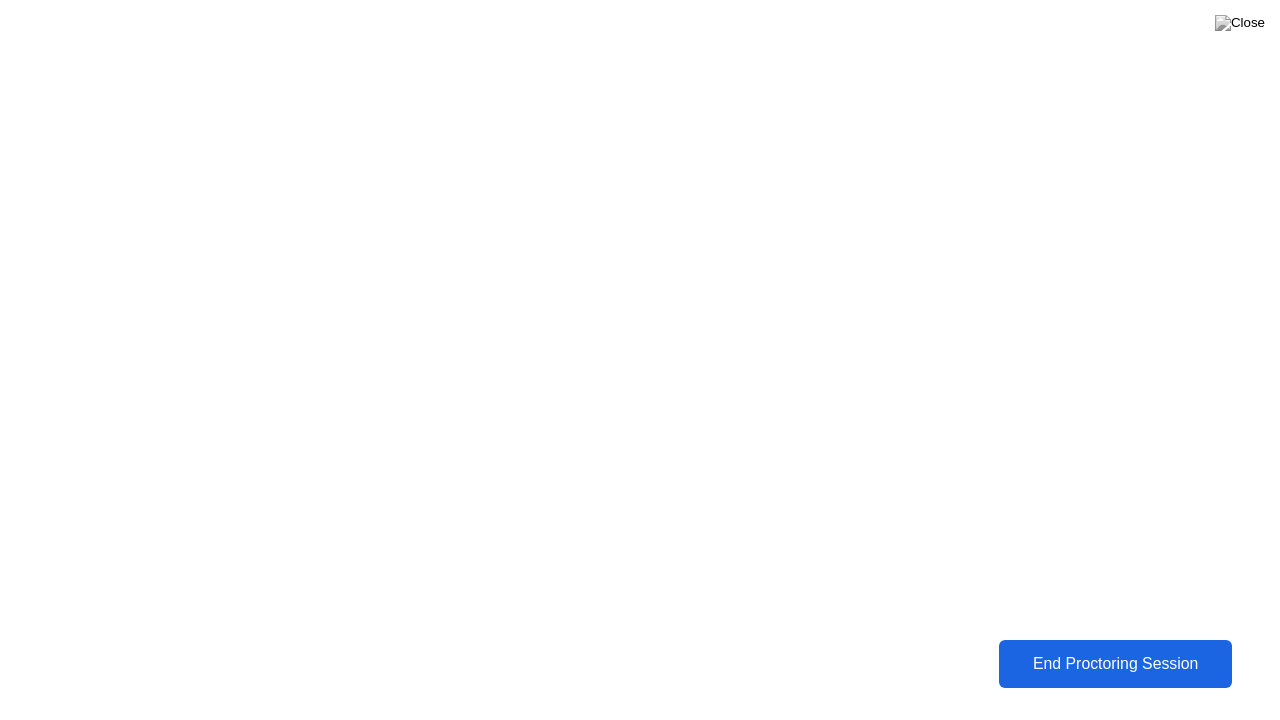 click on "End Proctoring Session" 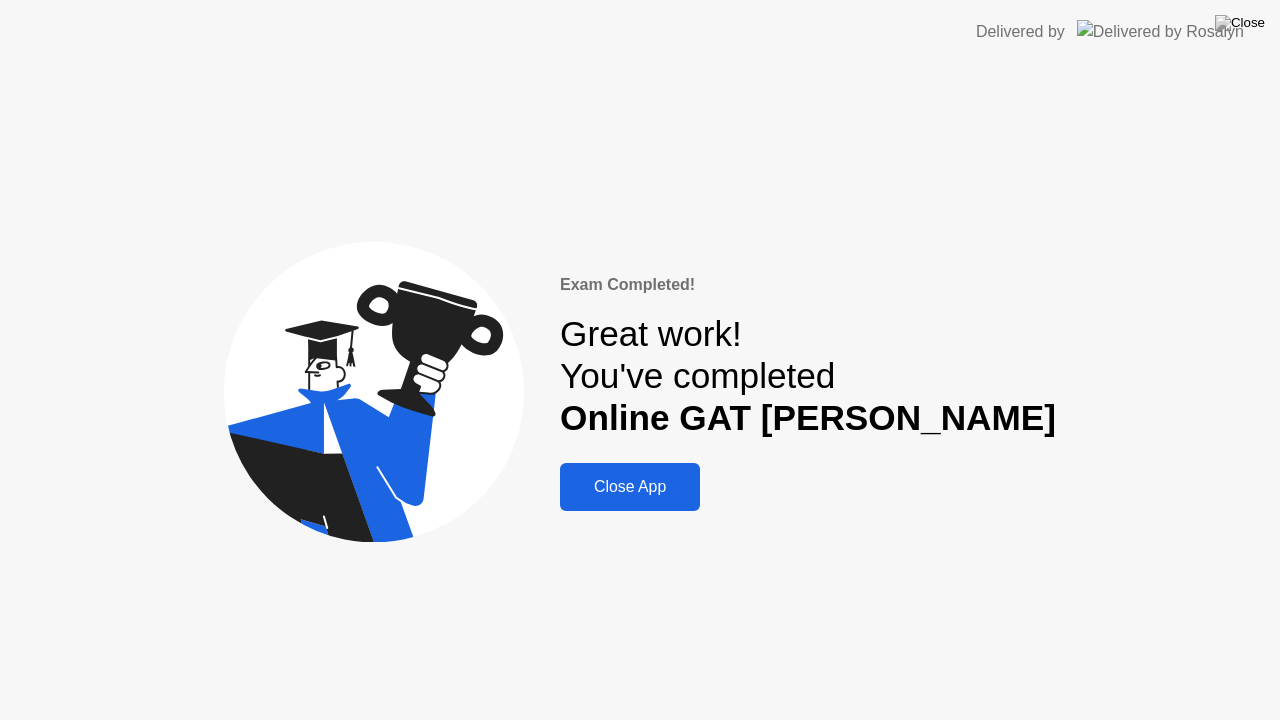 click on "Close App" 